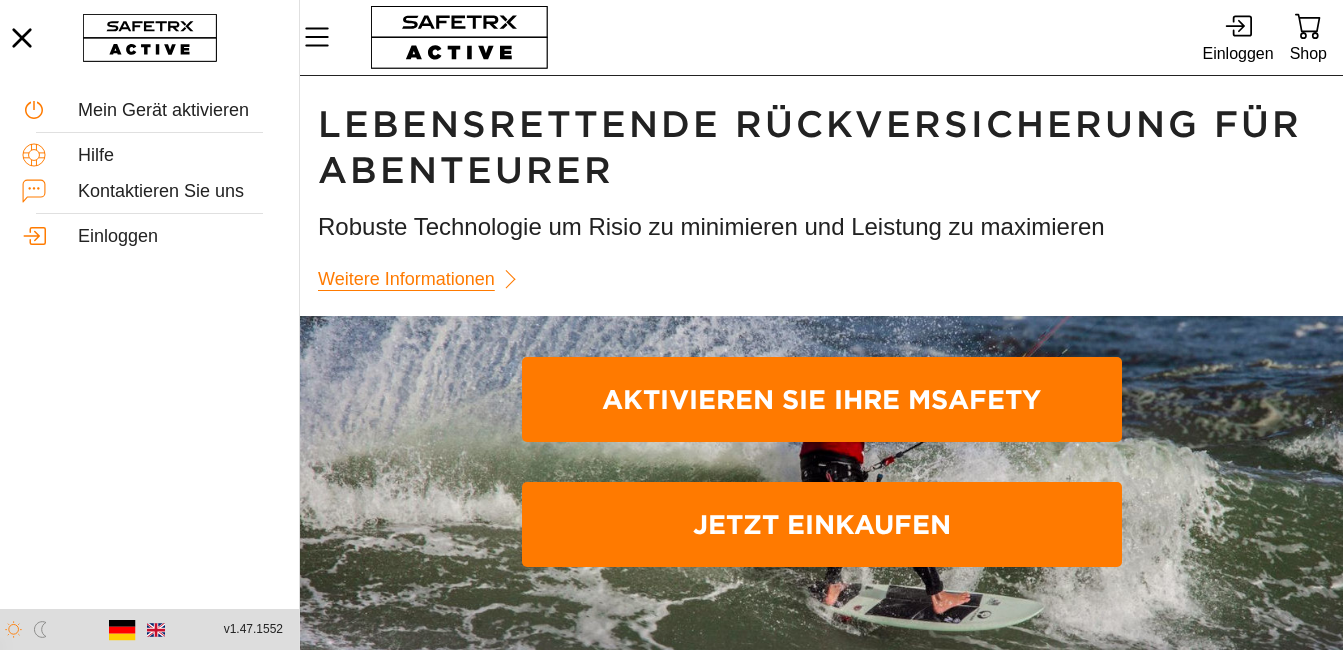 scroll, scrollTop: 0, scrollLeft: 0, axis: both 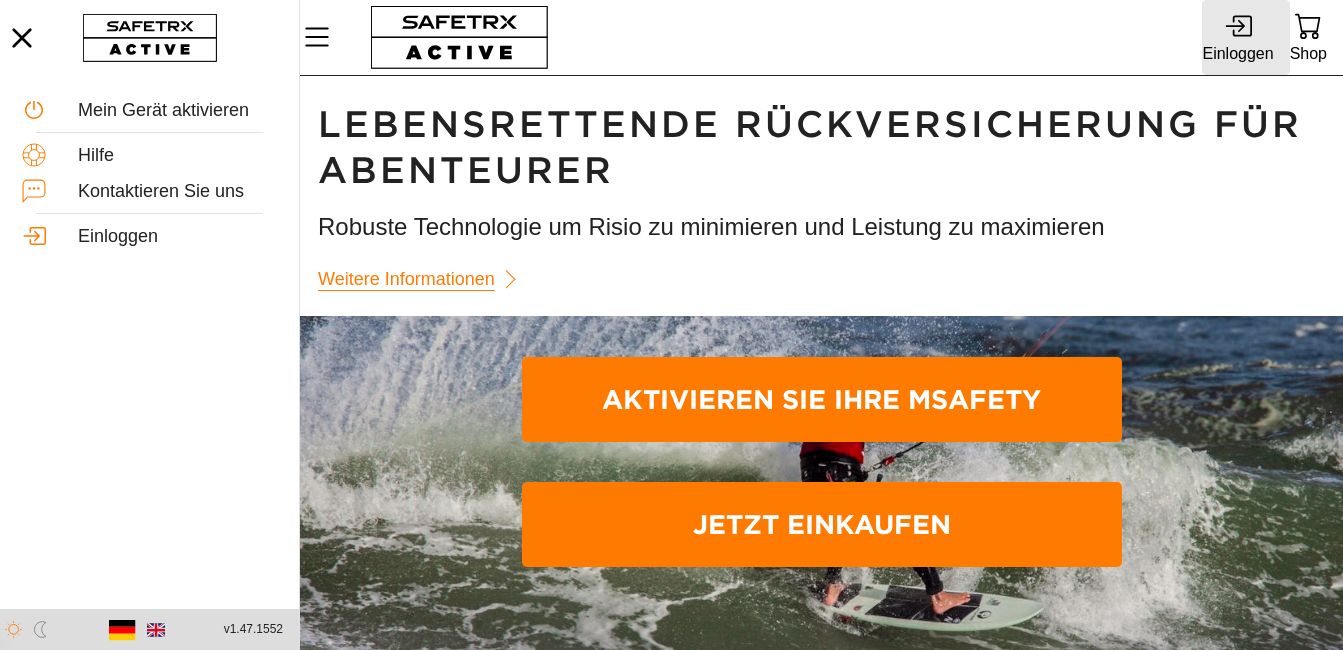 click 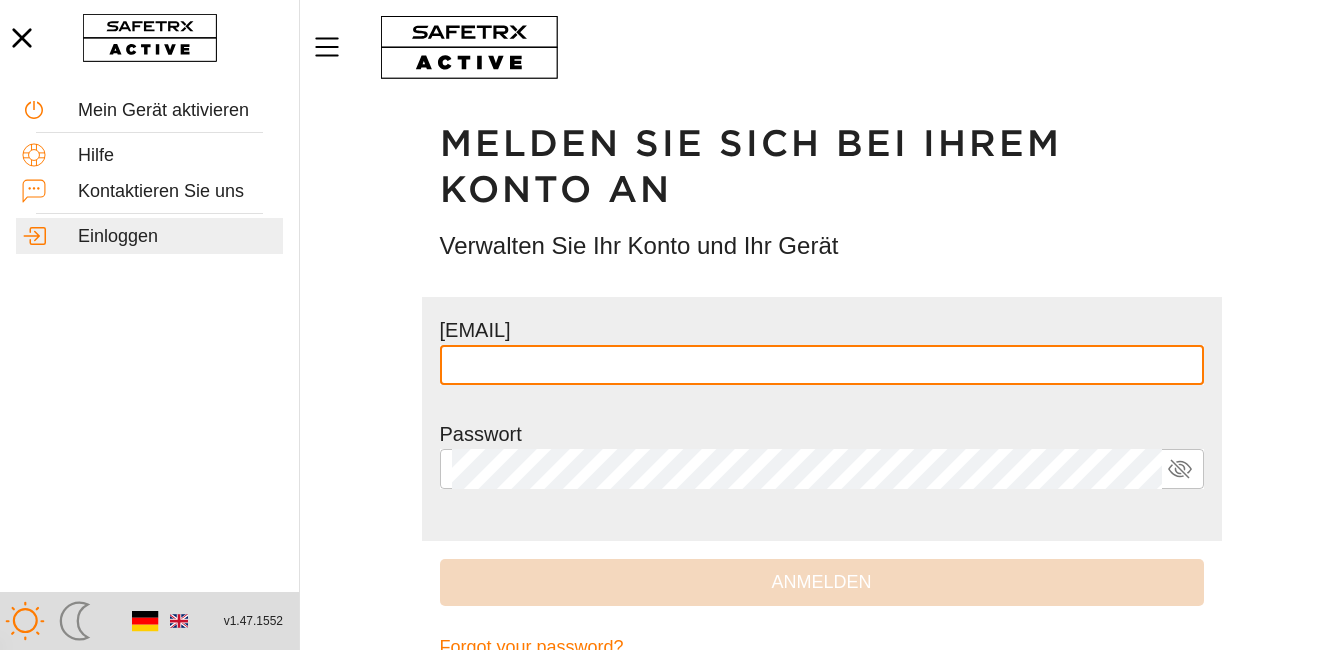 type on "**********" 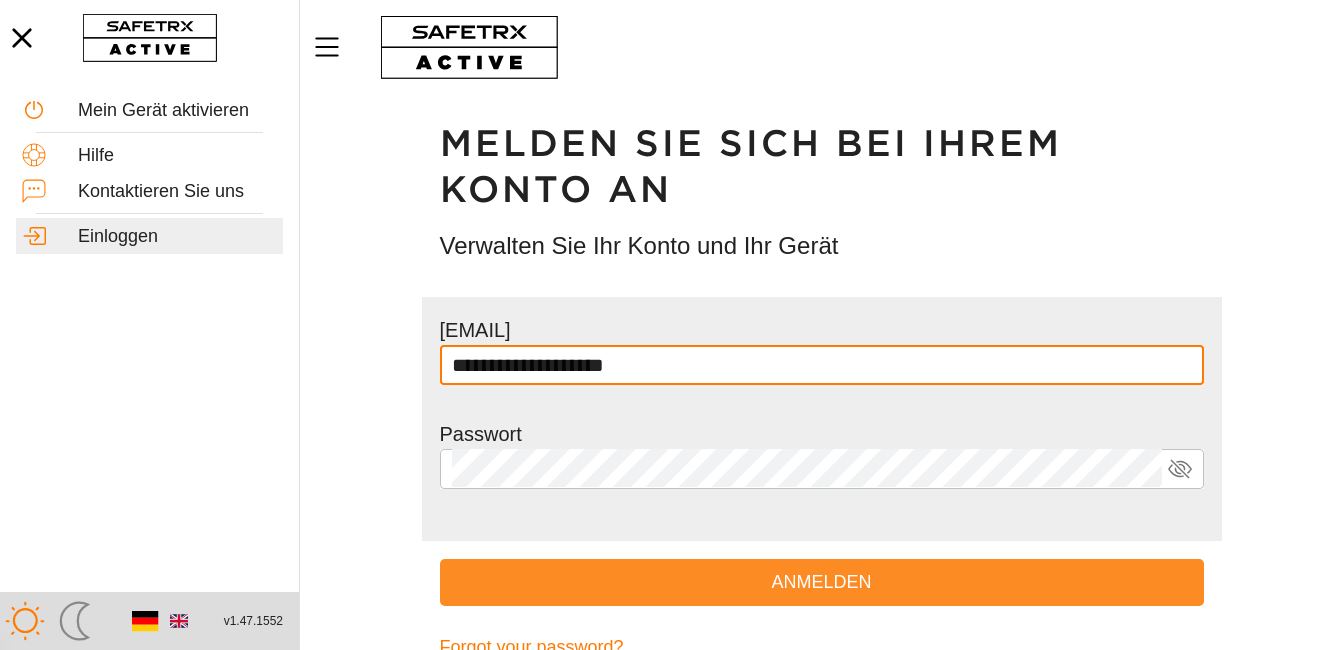 click on "Anmelden" at bounding box center [822, 582] 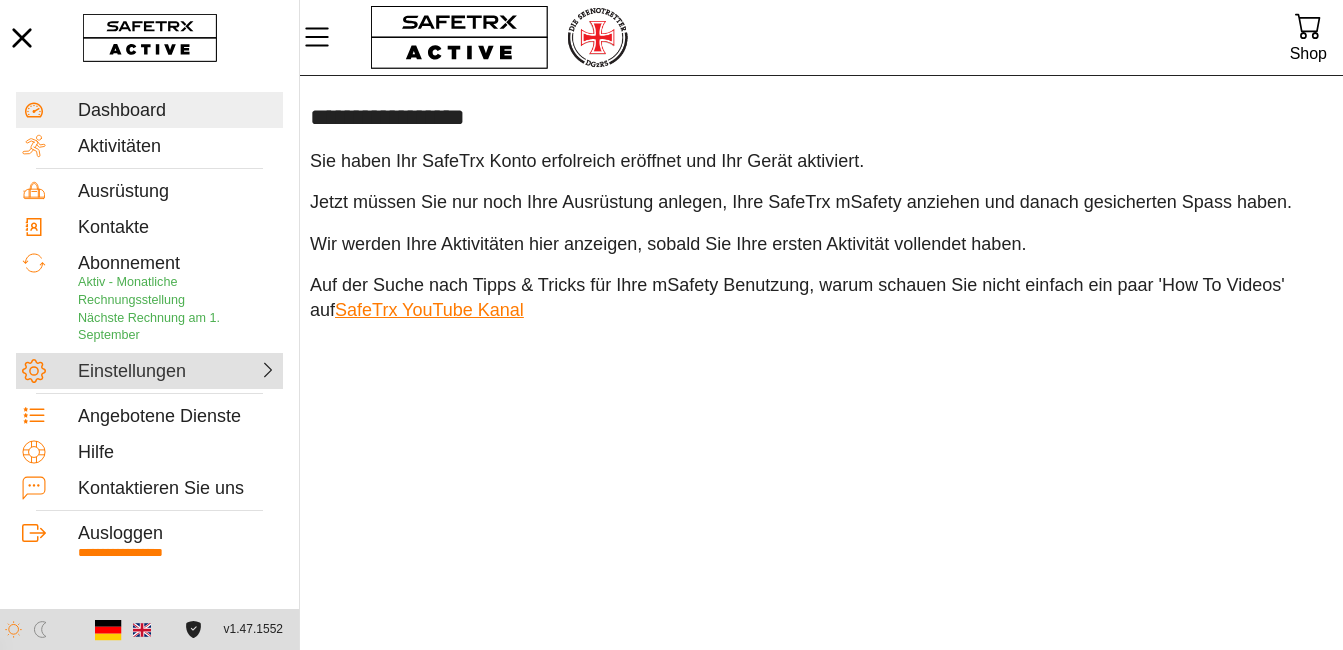 click at bounding box center [230, 369] 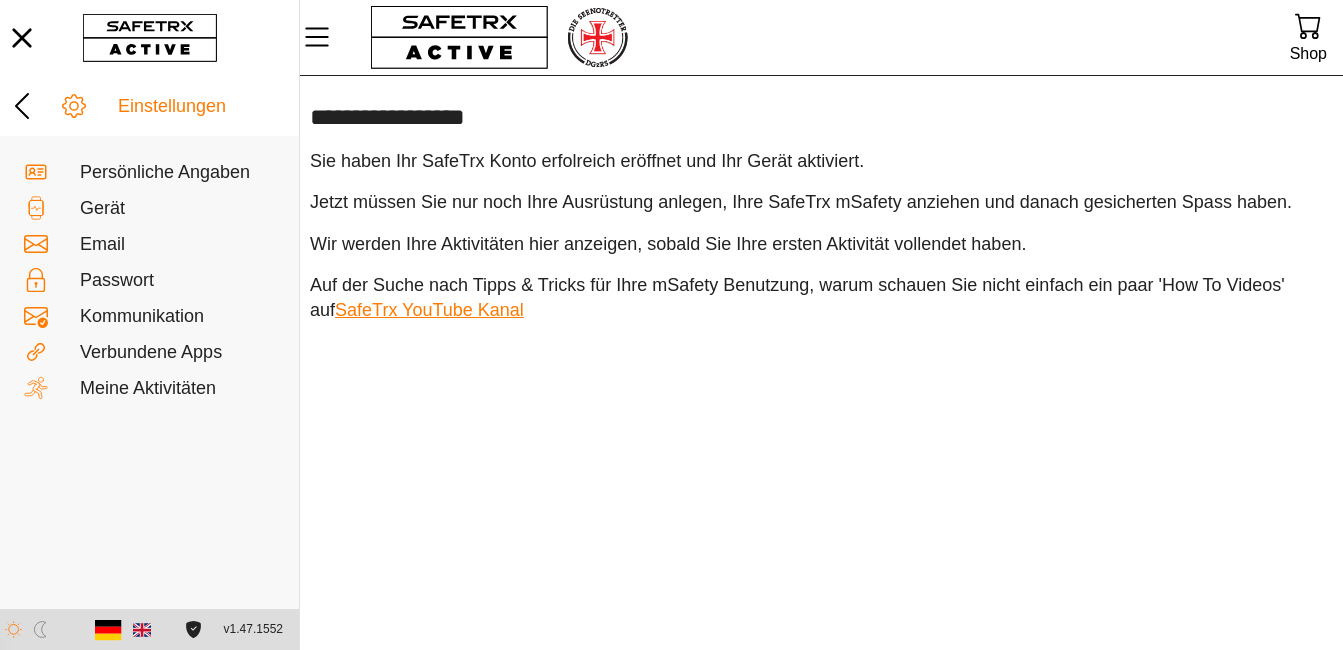 click on "**********" at bounding box center (821, 363) 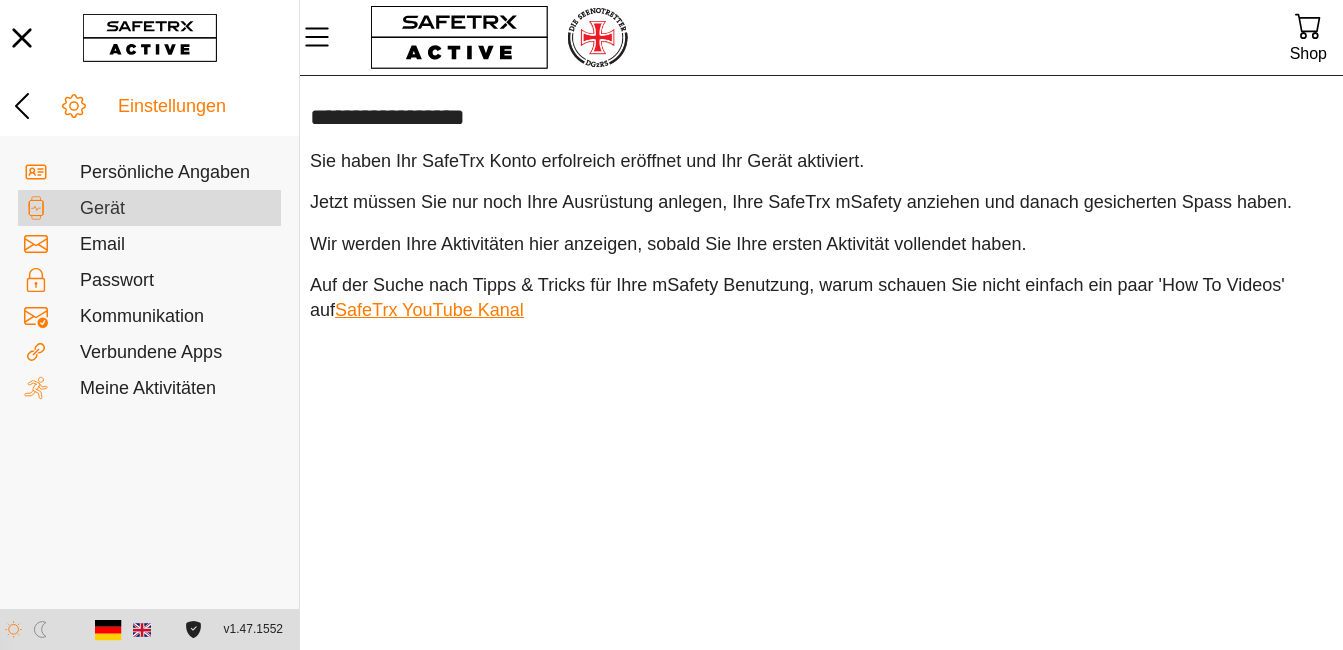 click on "Gerät" at bounding box center [177, 209] 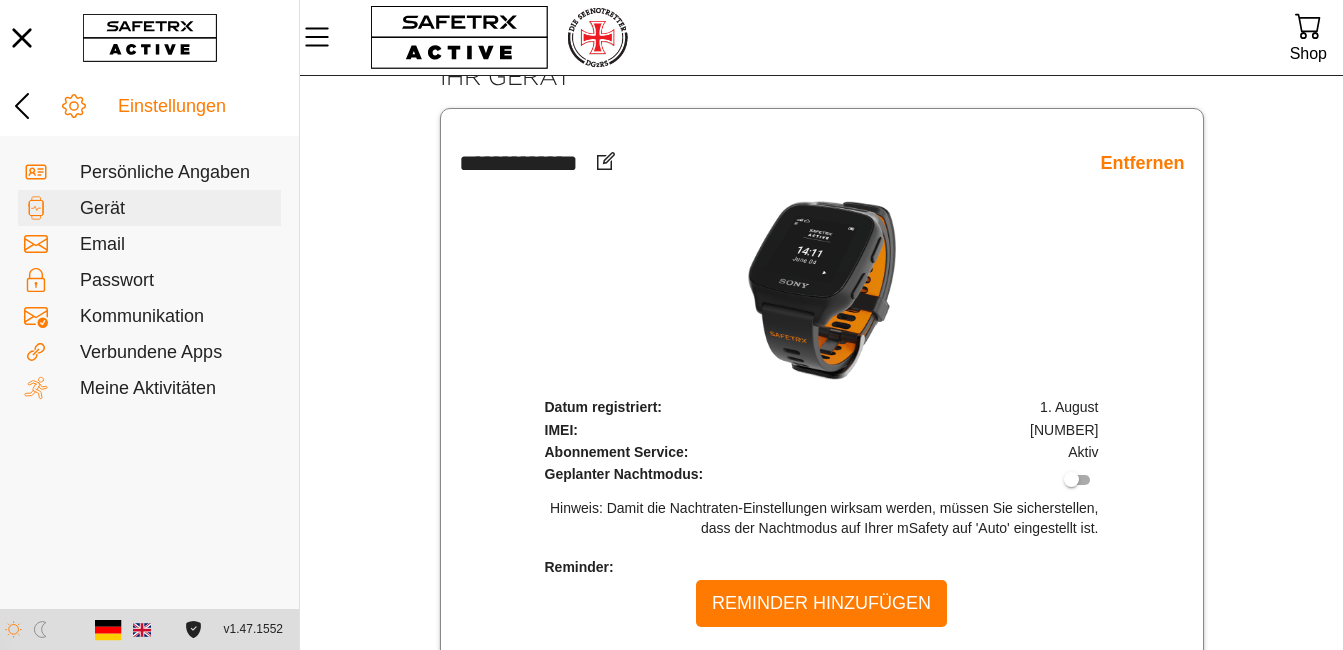 scroll, scrollTop: 112, scrollLeft: 0, axis: vertical 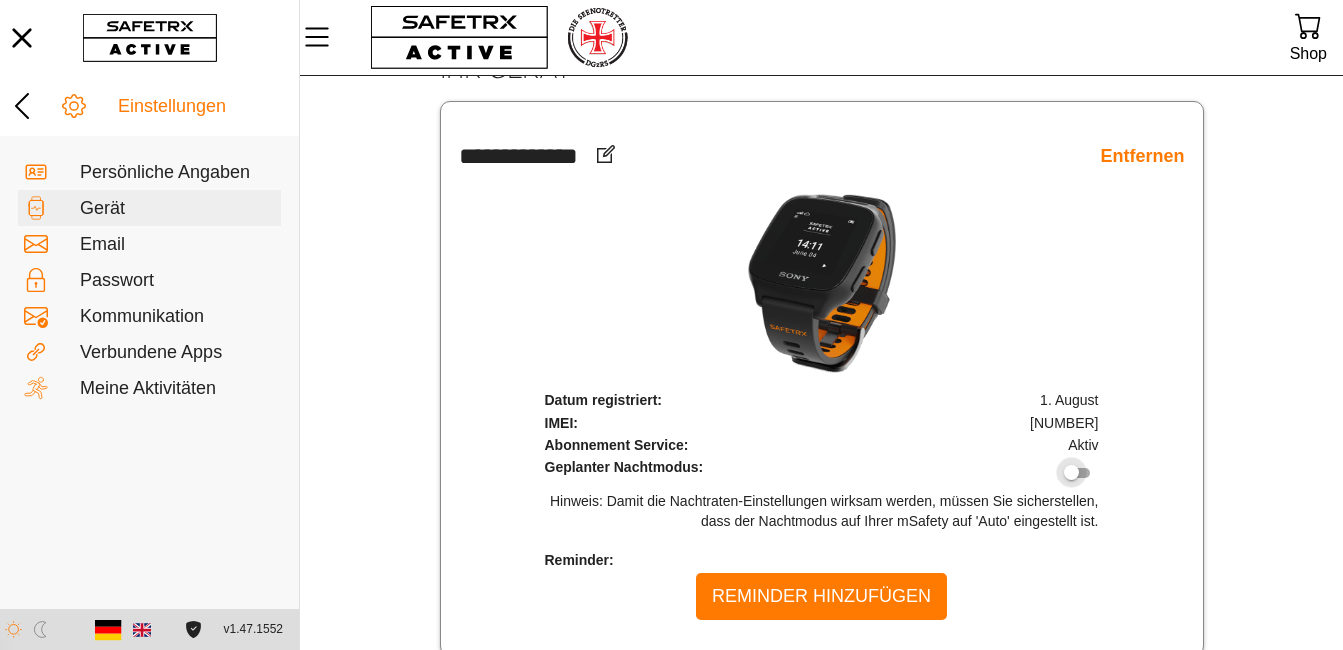 click at bounding box center [1071, 472] 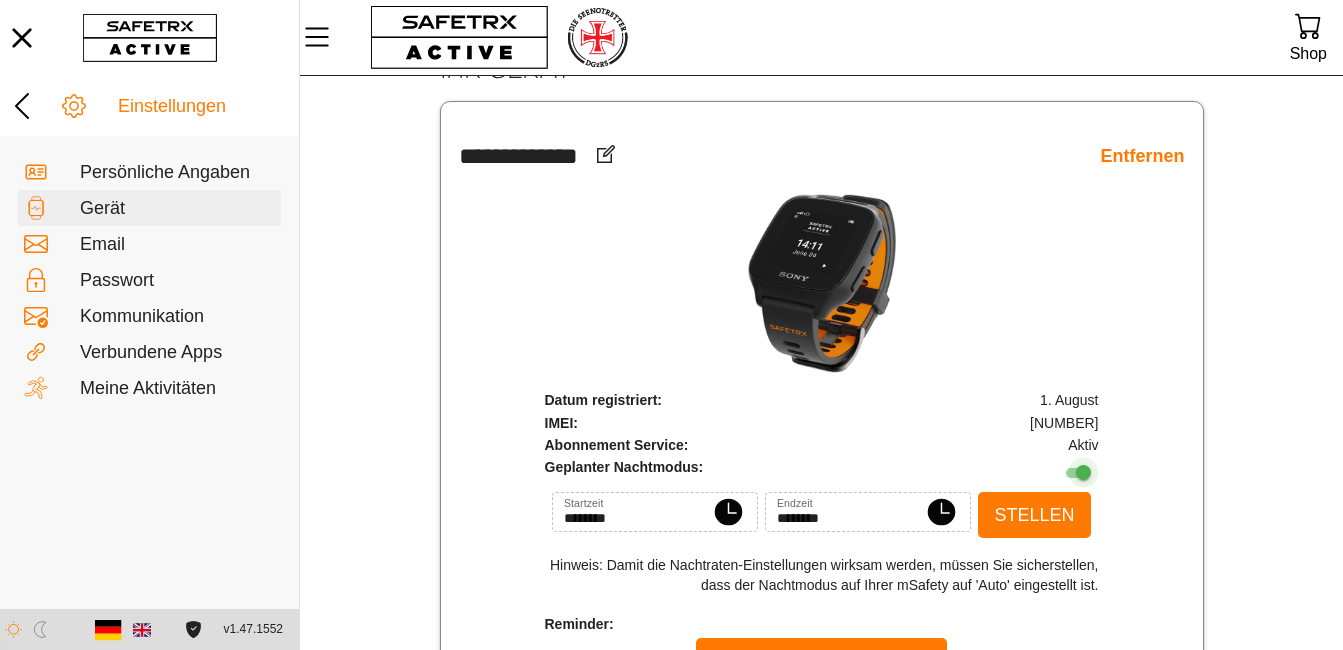 click at bounding box center (1083, 472) 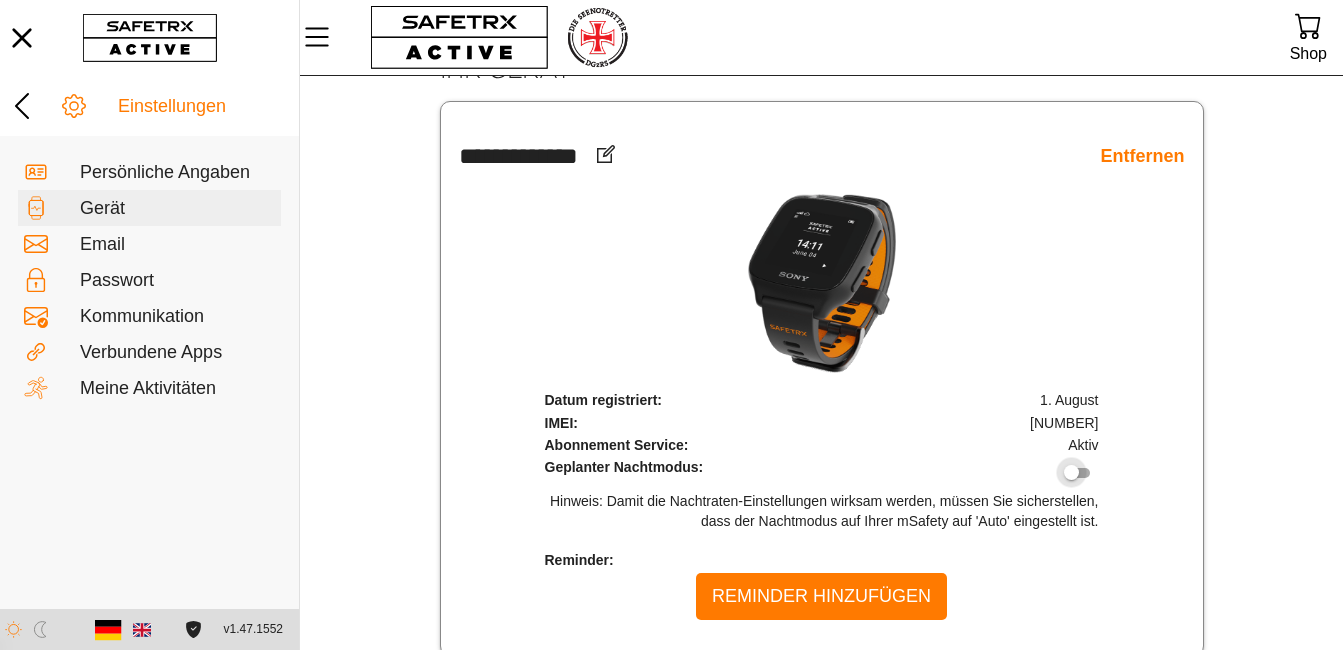 click at bounding box center [1071, 472] 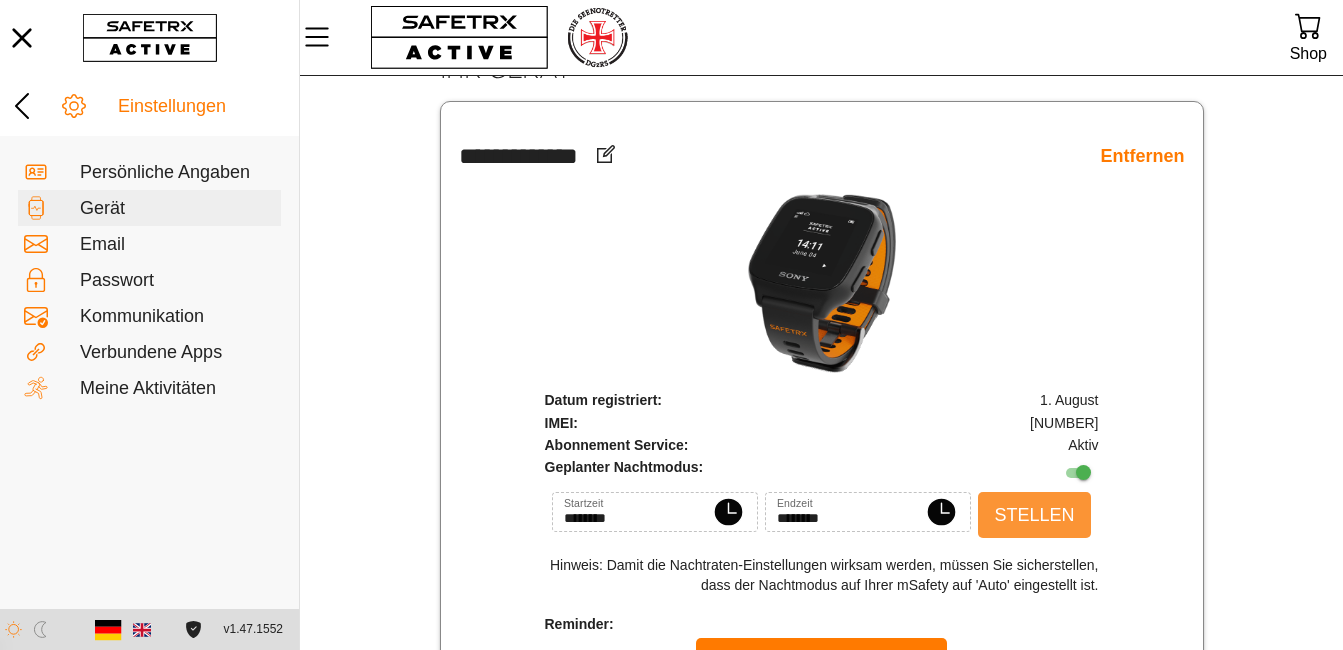 click on "Stellen" at bounding box center (1034, 515) 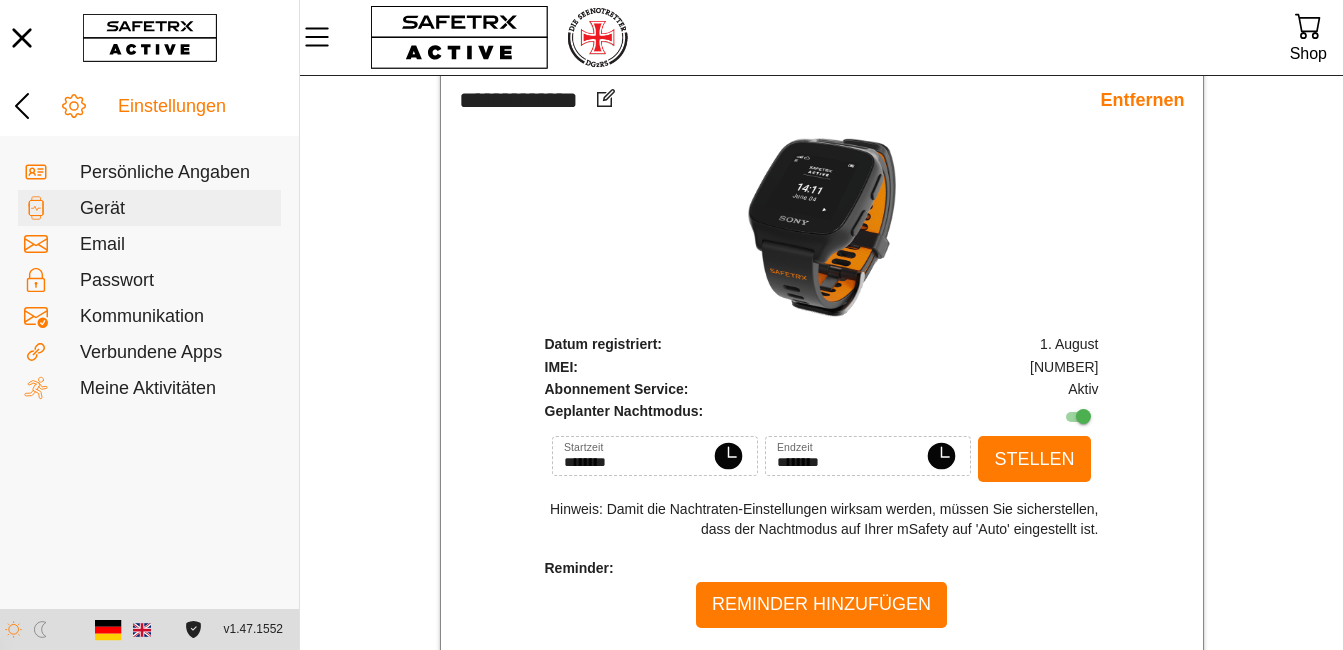 scroll, scrollTop: 199, scrollLeft: 0, axis: vertical 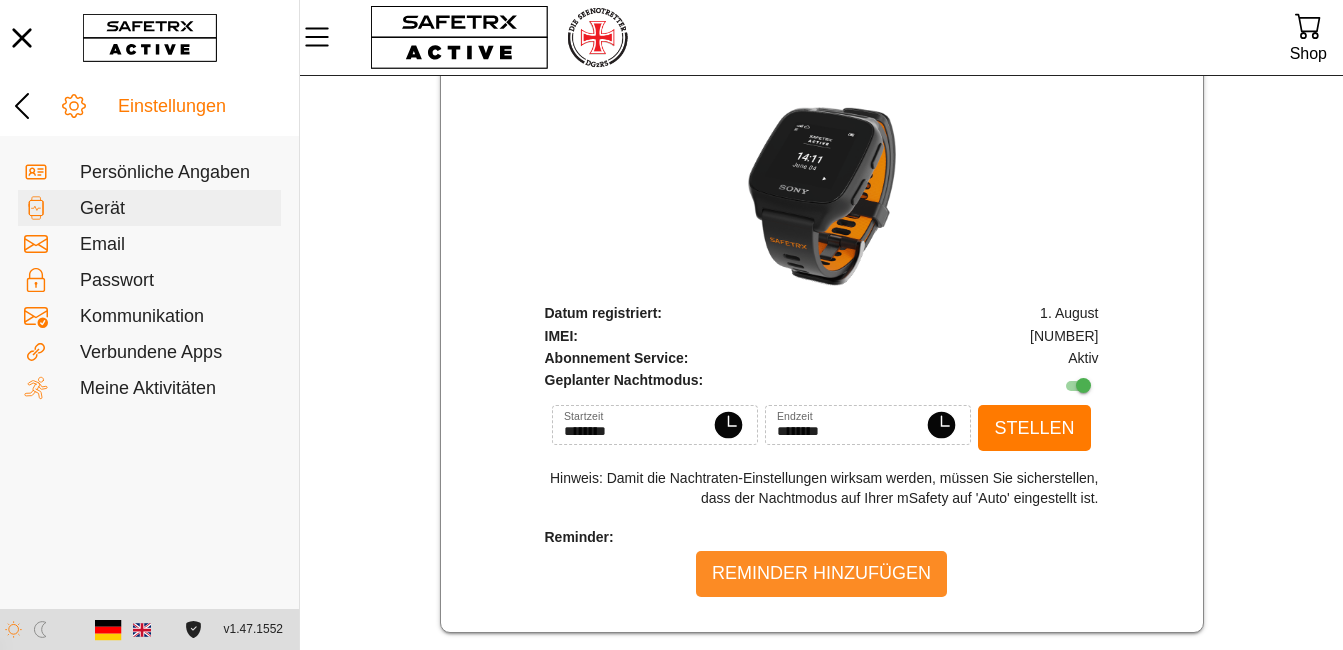 click on "Reminder hinzufügen" at bounding box center [821, 574] 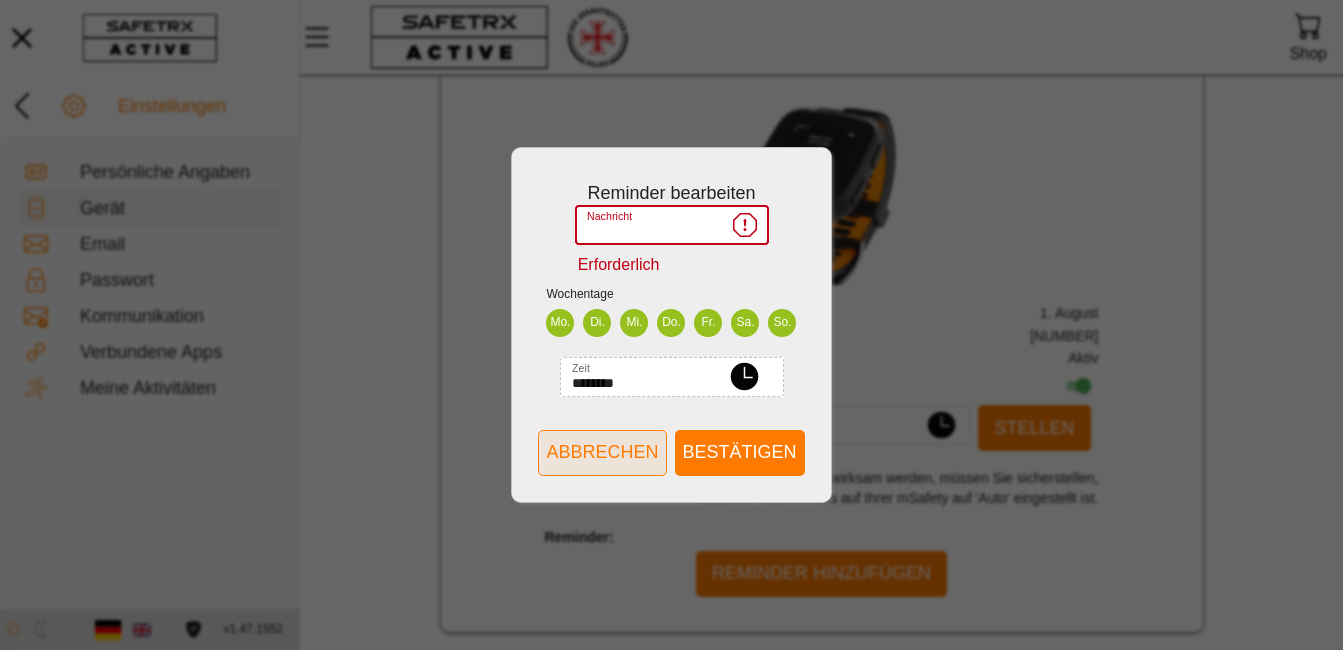 click on "Abbrechen" at bounding box center [602, 452] 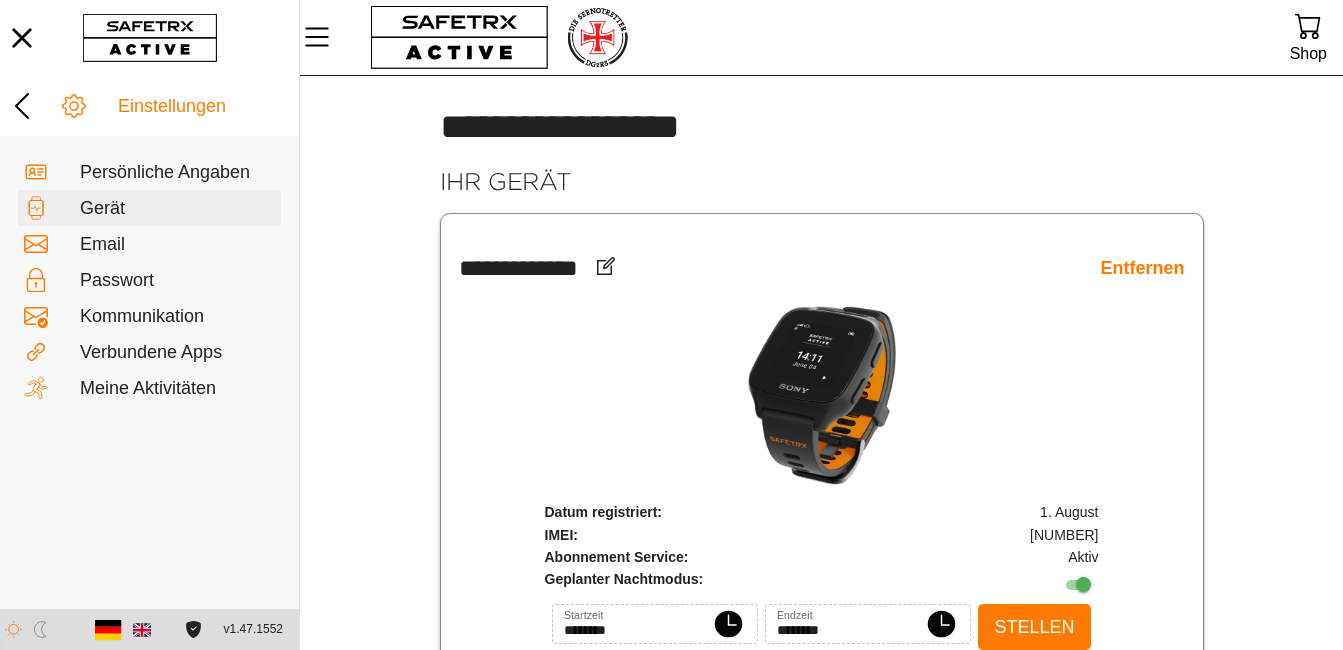 scroll, scrollTop: 199, scrollLeft: 0, axis: vertical 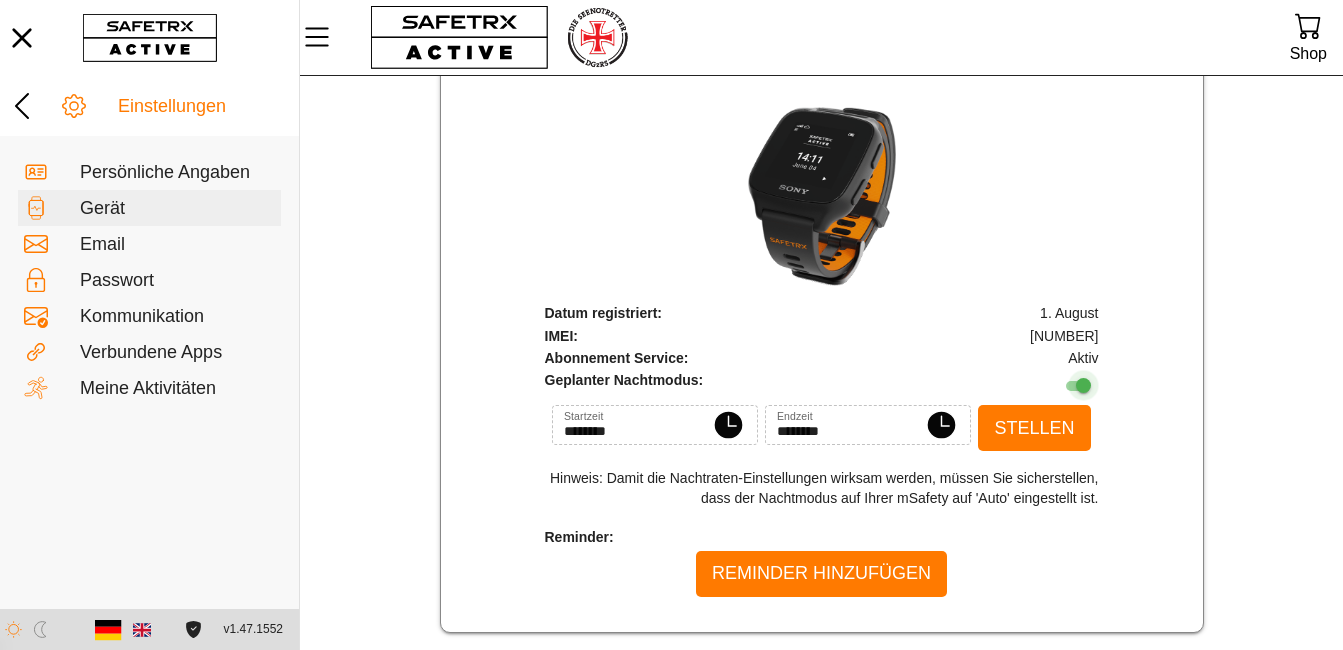 click at bounding box center [1083, 385] 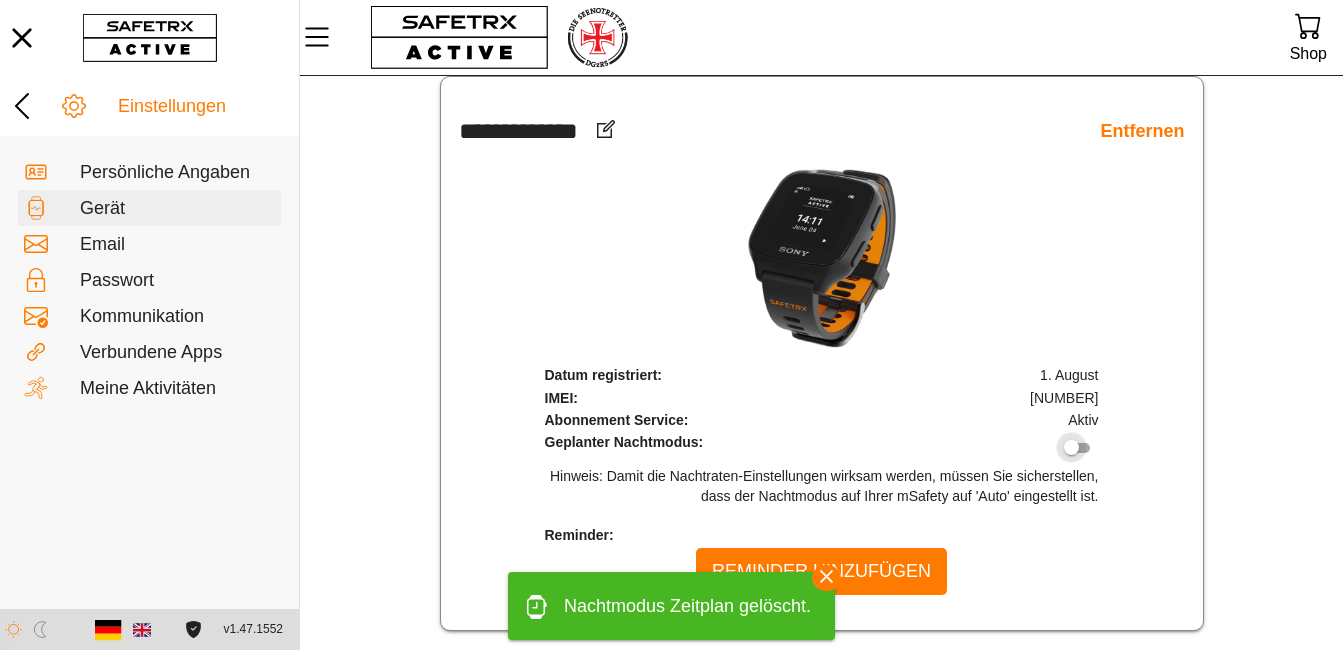scroll, scrollTop: 135, scrollLeft: 0, axis: vertical 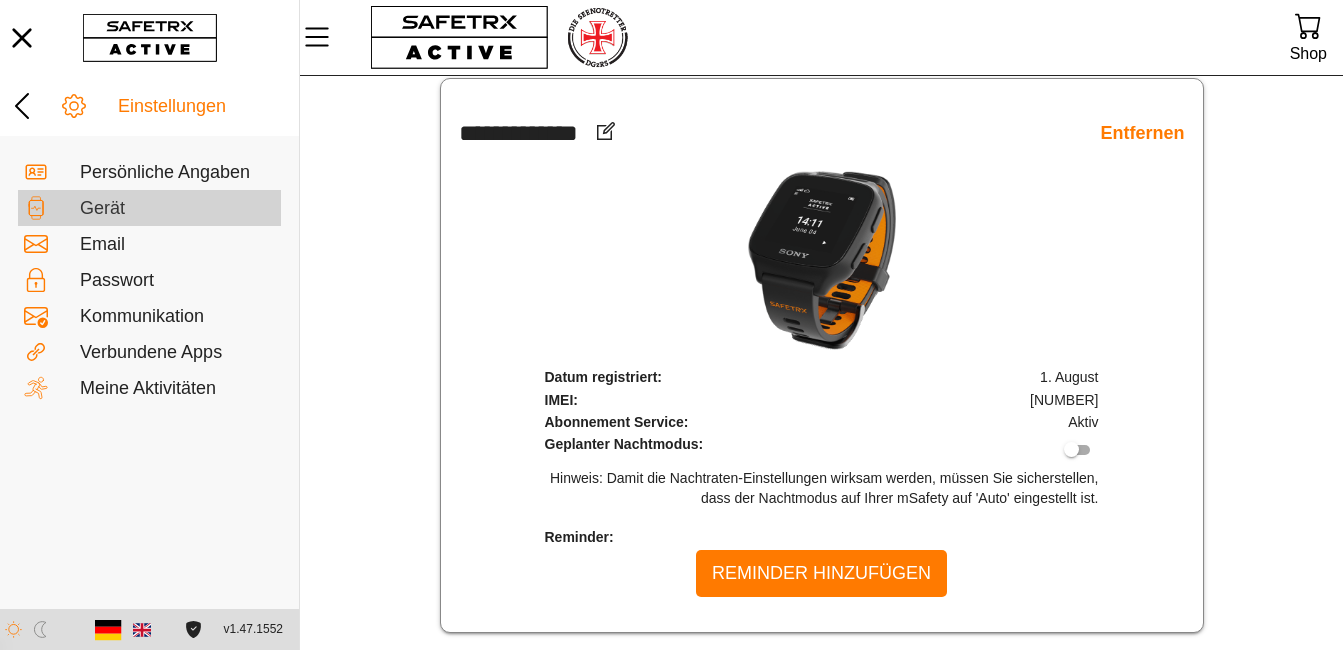 click on "Gerät" at bounding box center (177, 209) 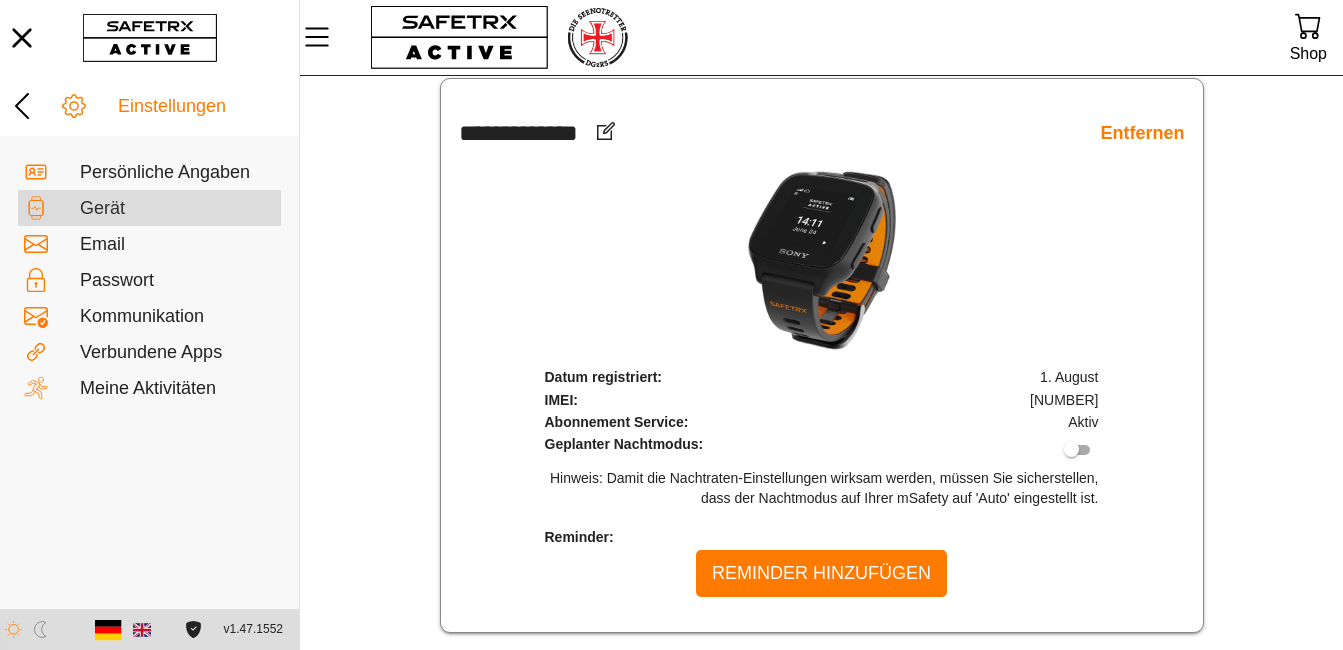 scroll, scrollTop: 0, scrollLeft: 0, axis: both 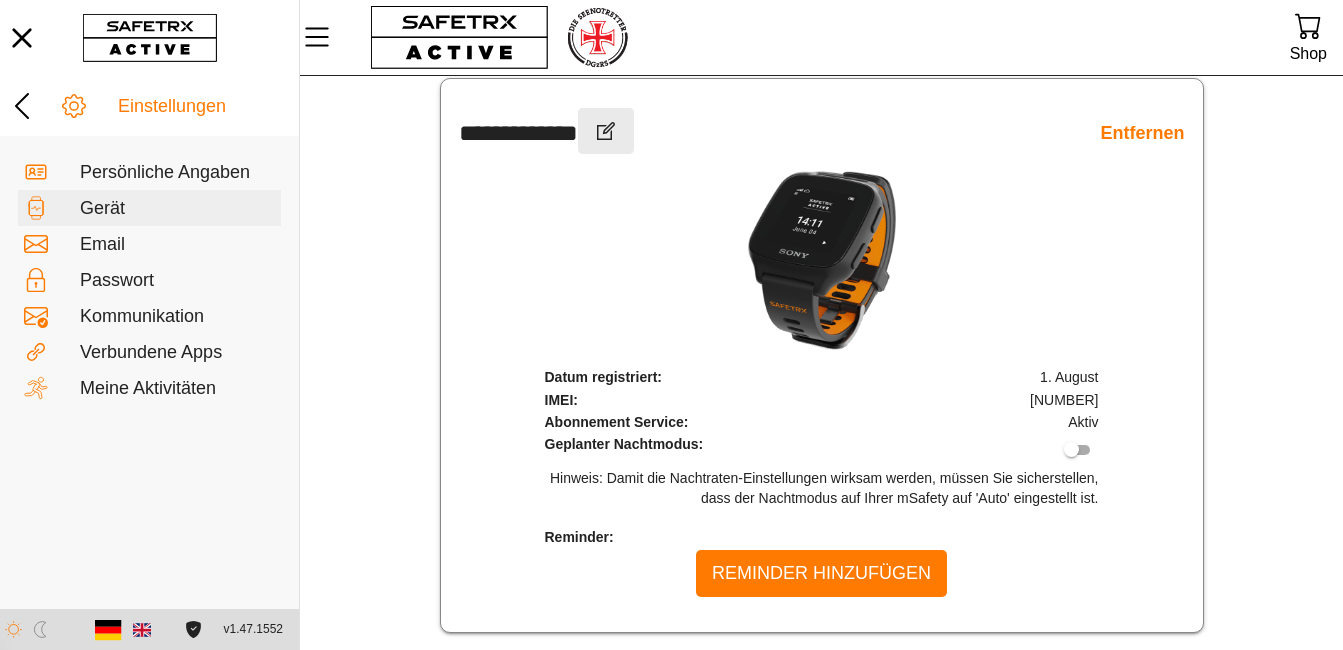 click 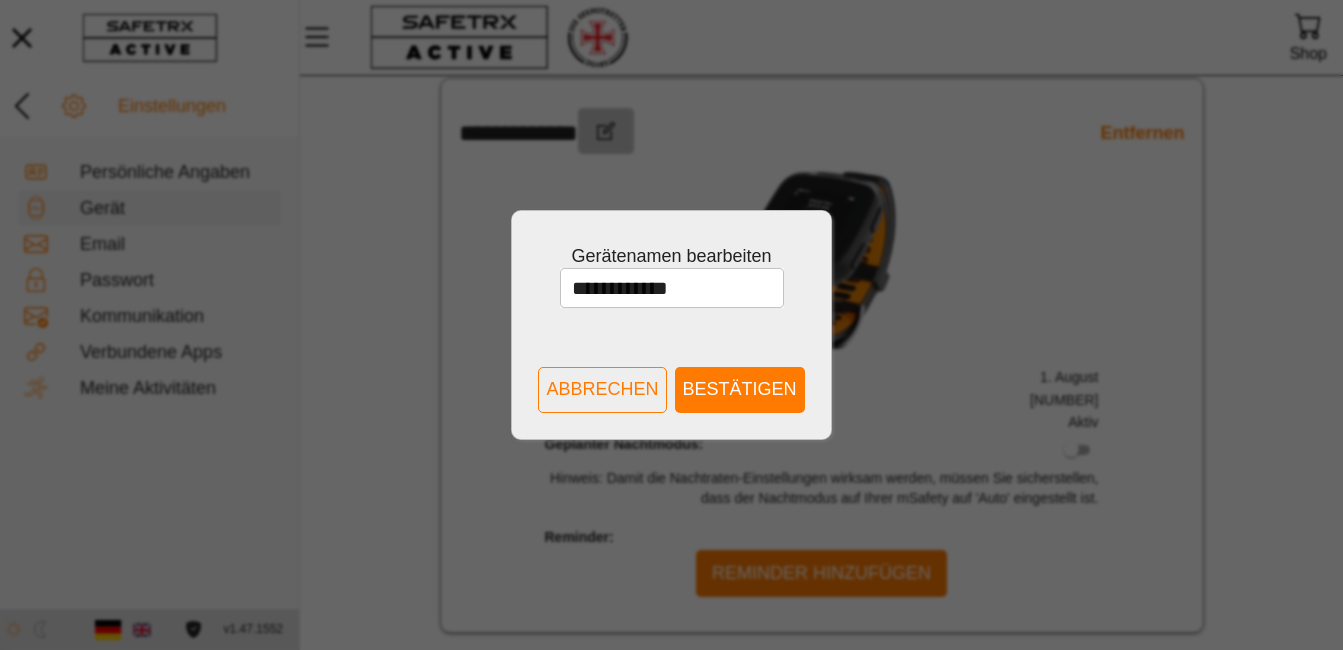 scroll, scrollTop: 0, scrollLeft: 0, axis: both 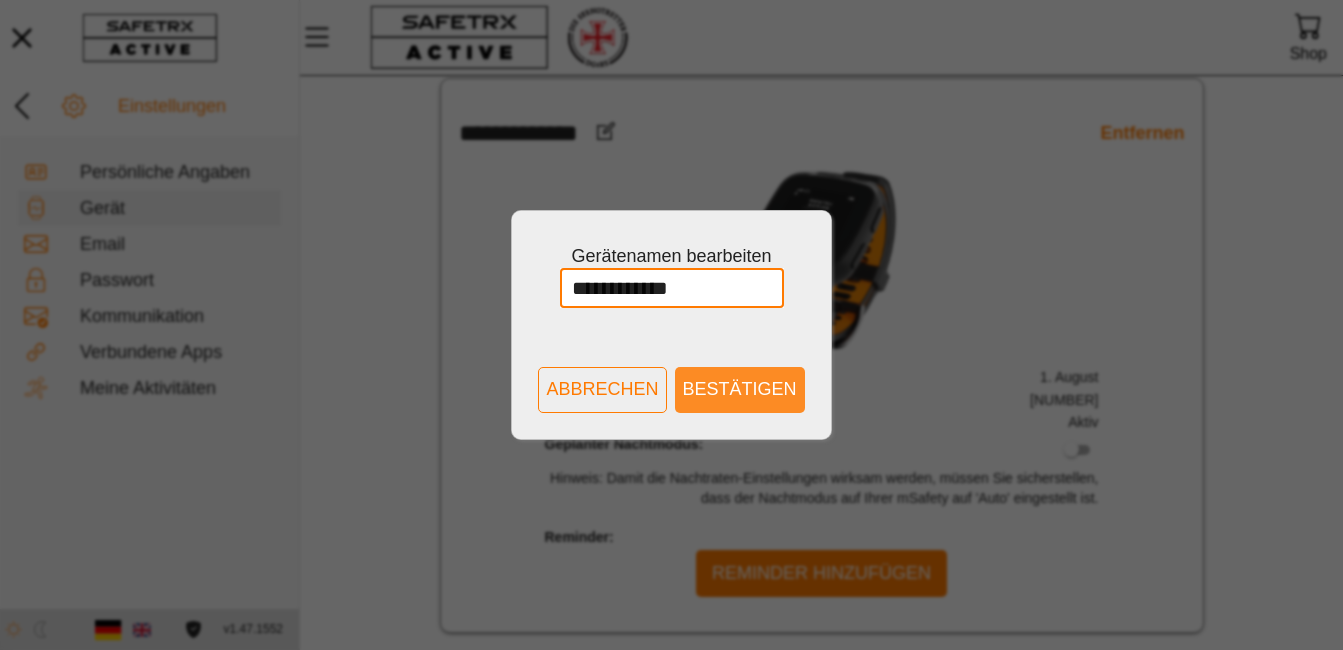 type on "**********" 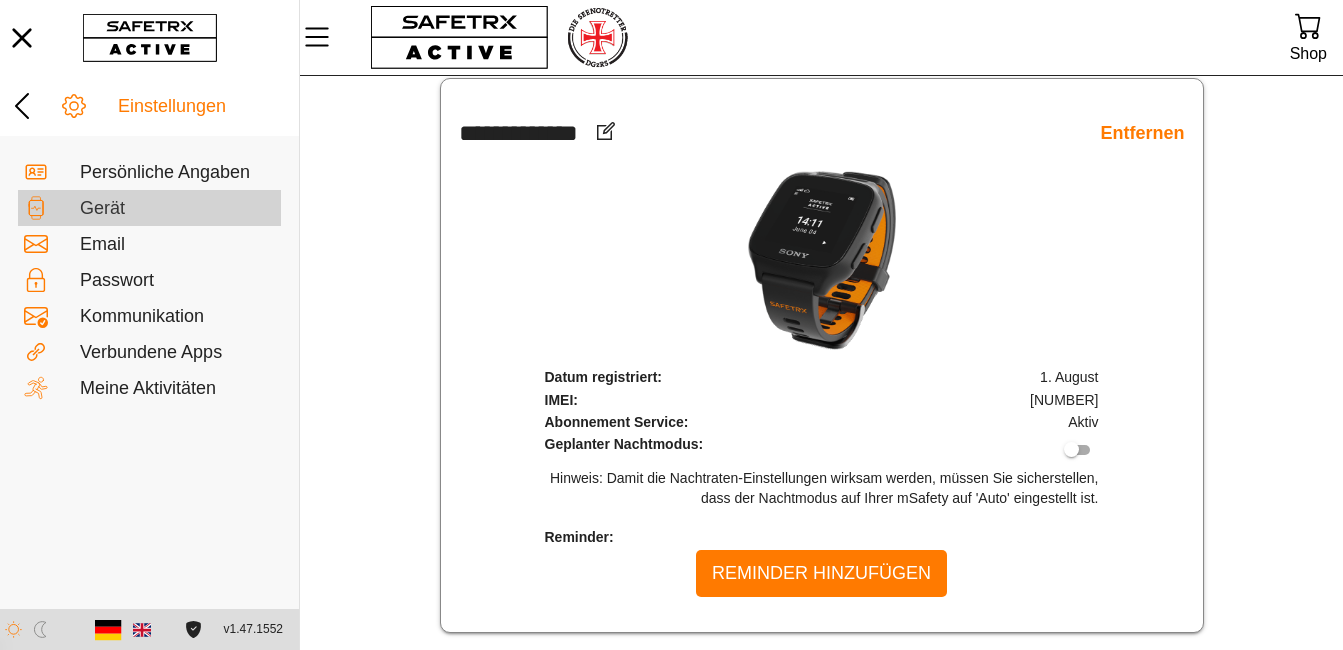 click on "Gerät" at bounding box center [177, 209] 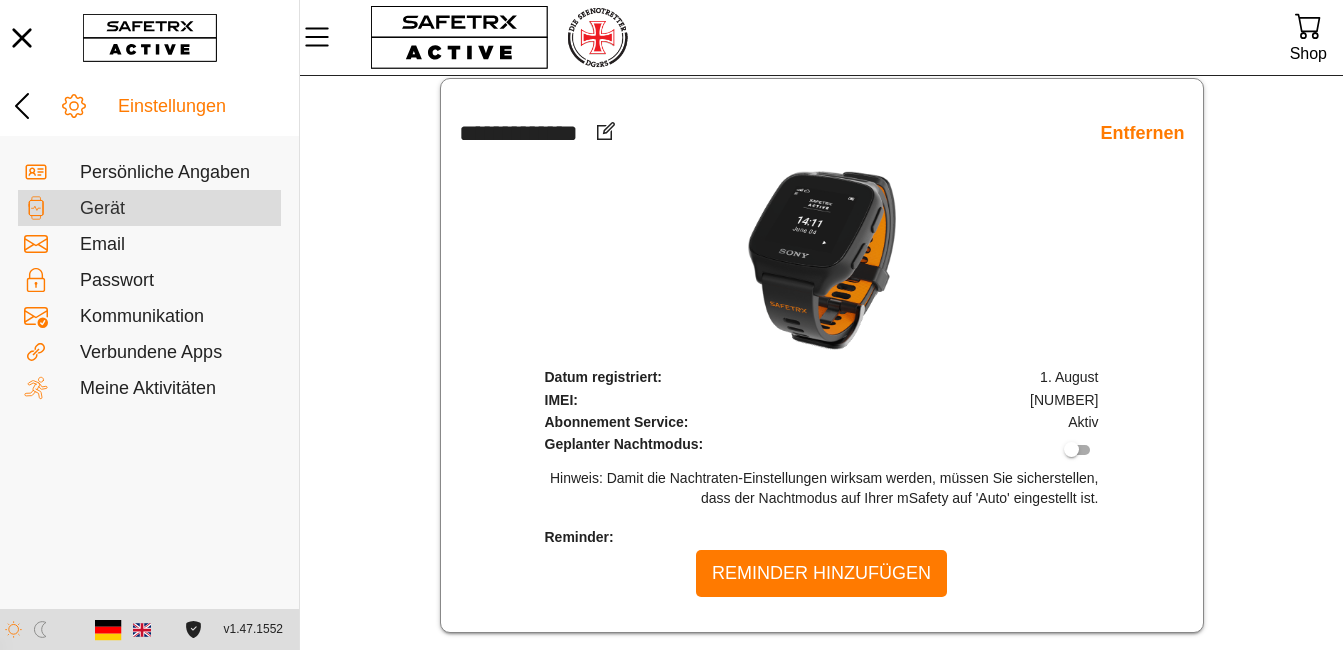 scroll, scrollTop: 0, scrollLeft: 0, axis: both 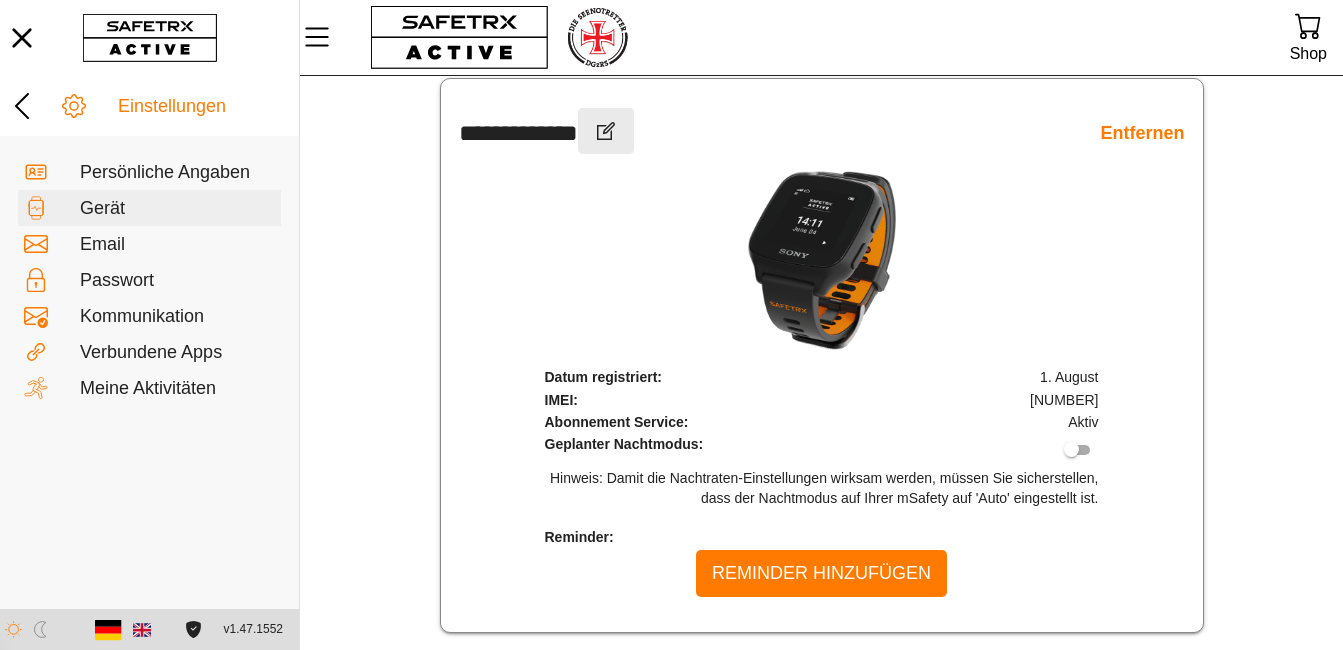 click 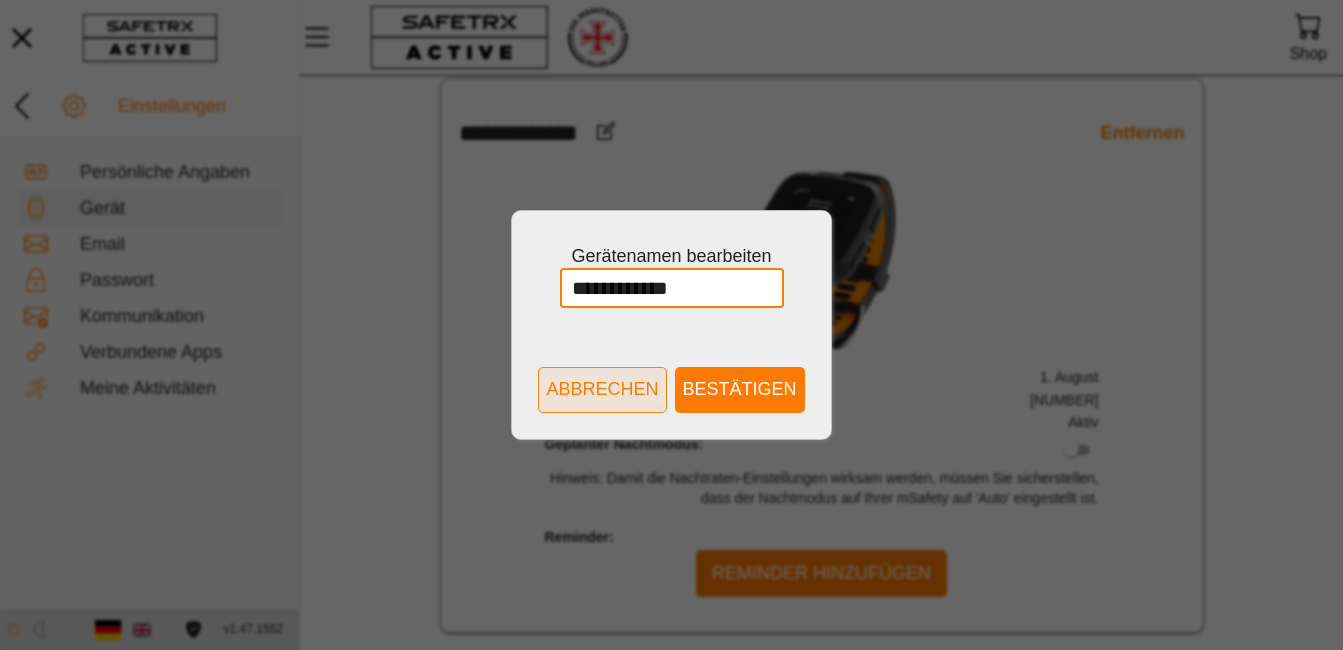 click on "Abbrechen" at bounding box center [602, 389] 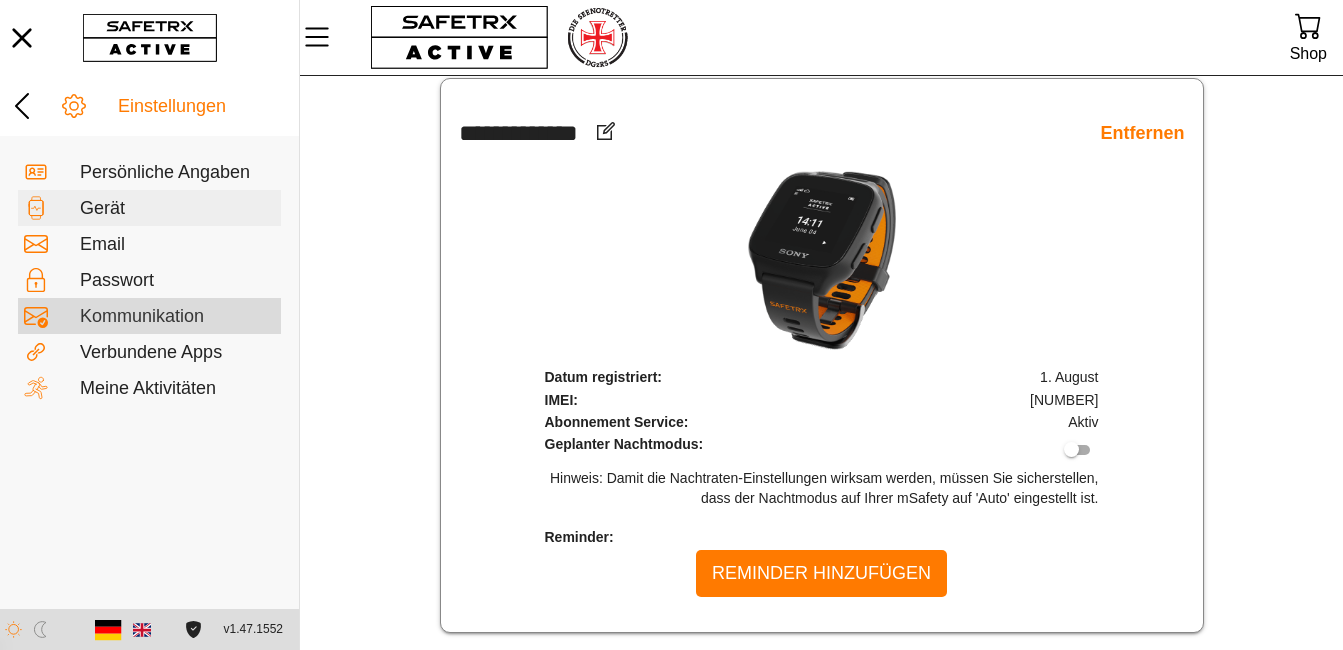 click on "Kommunikation" at bounding box center (177, 317) 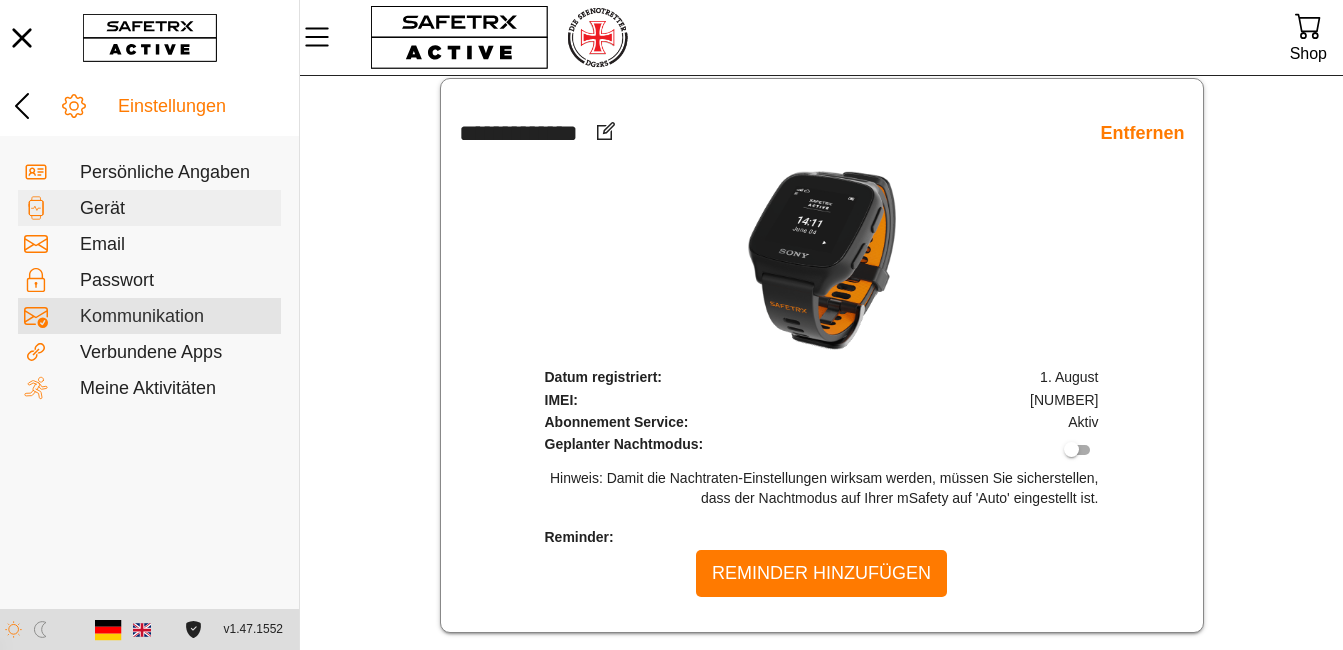 scroll, scrollTop: 0, scrollLeft: 0, axis: both 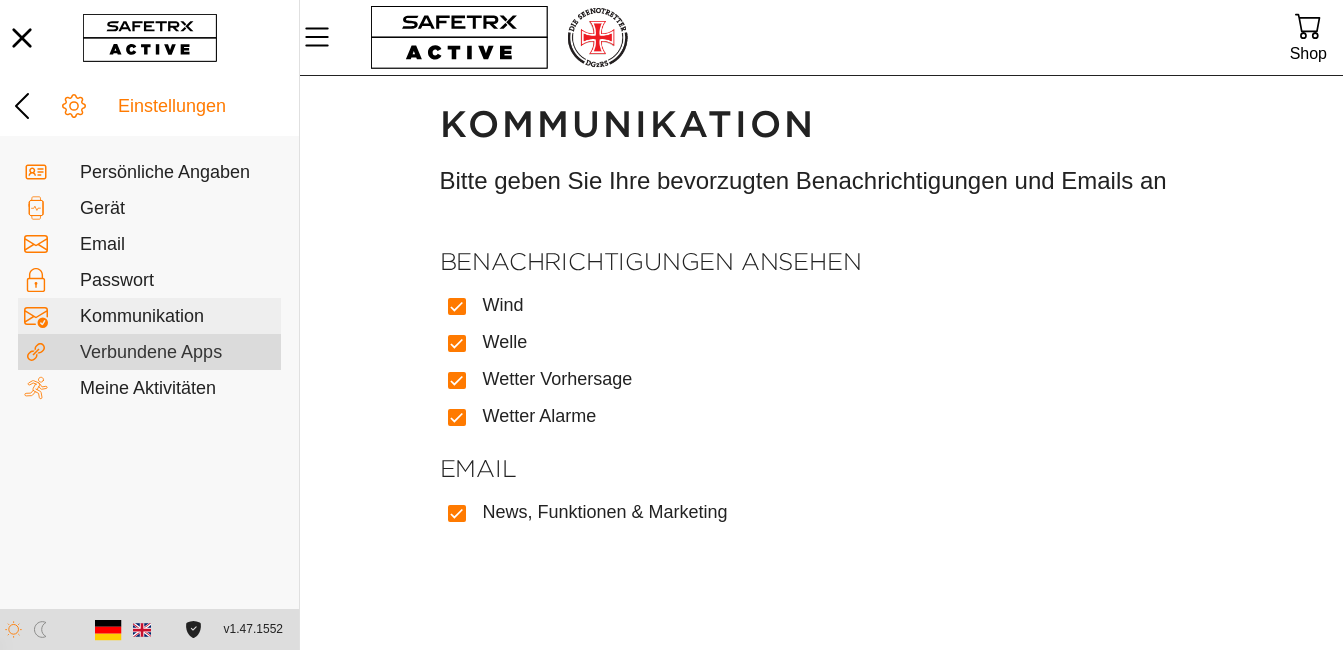click on "Verbundene Apps" at bounding box center [177, 353] 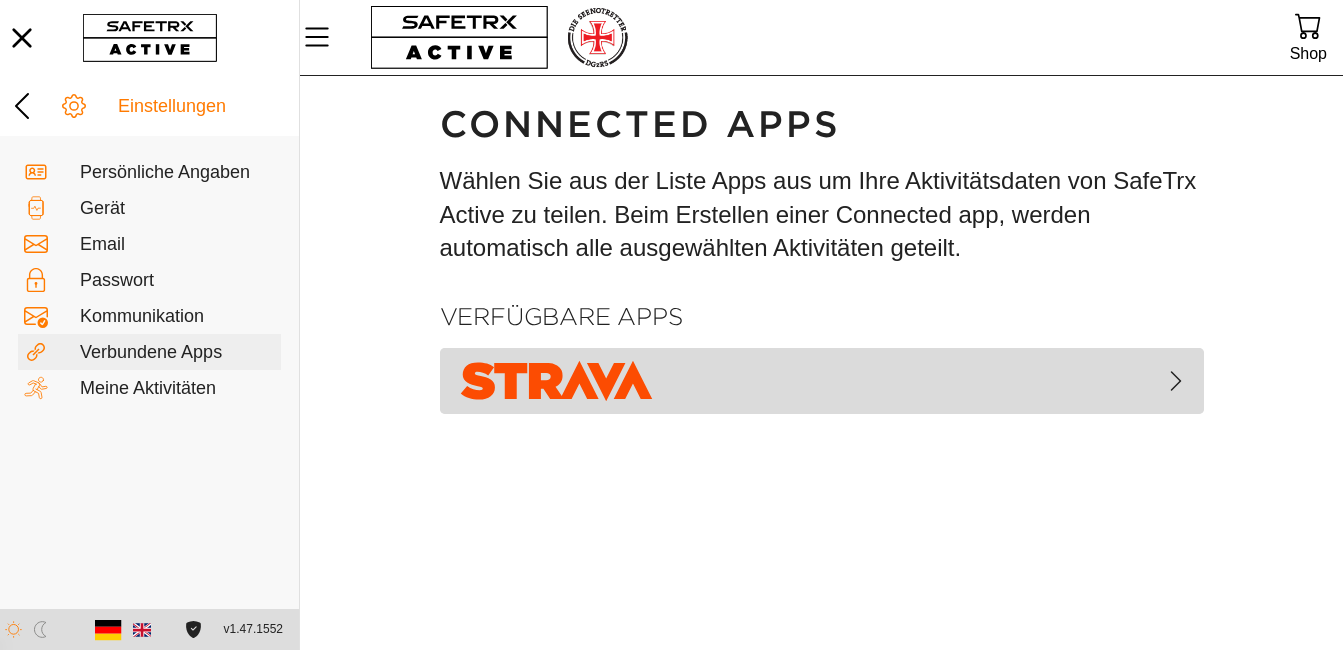 click at bounding box center [822, 381] 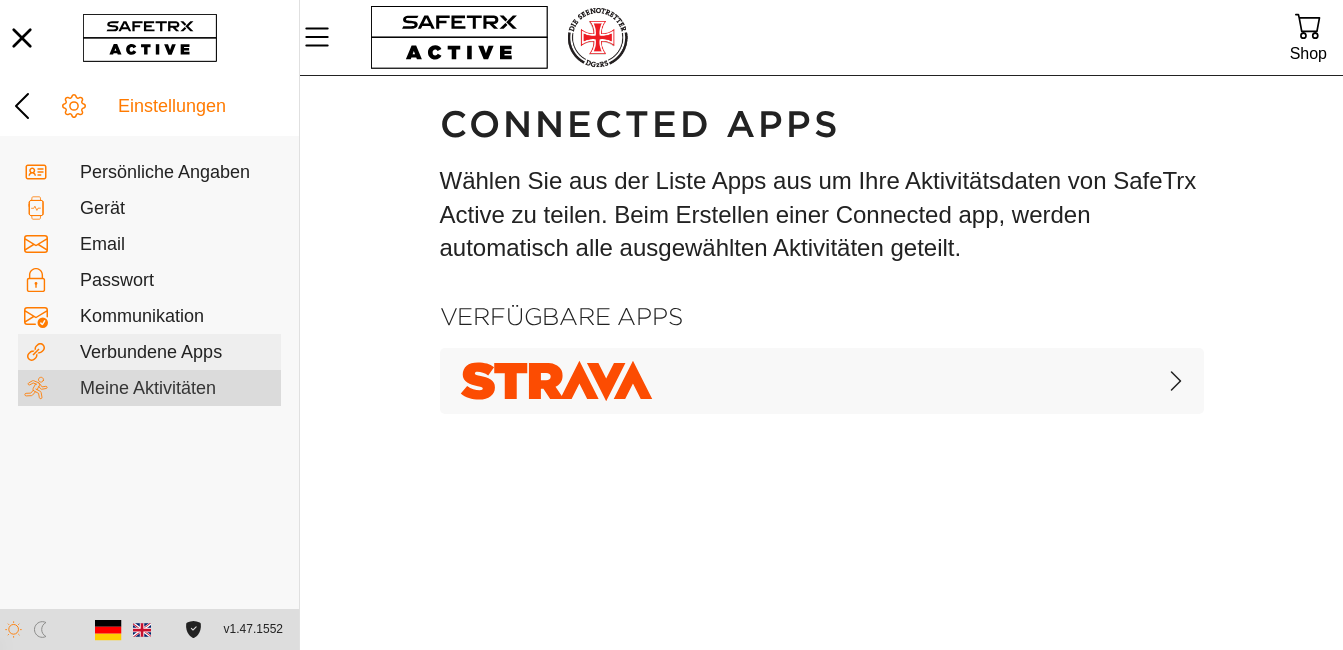 click on "Meine Aktivitäten" at bounding box center [177, 389] 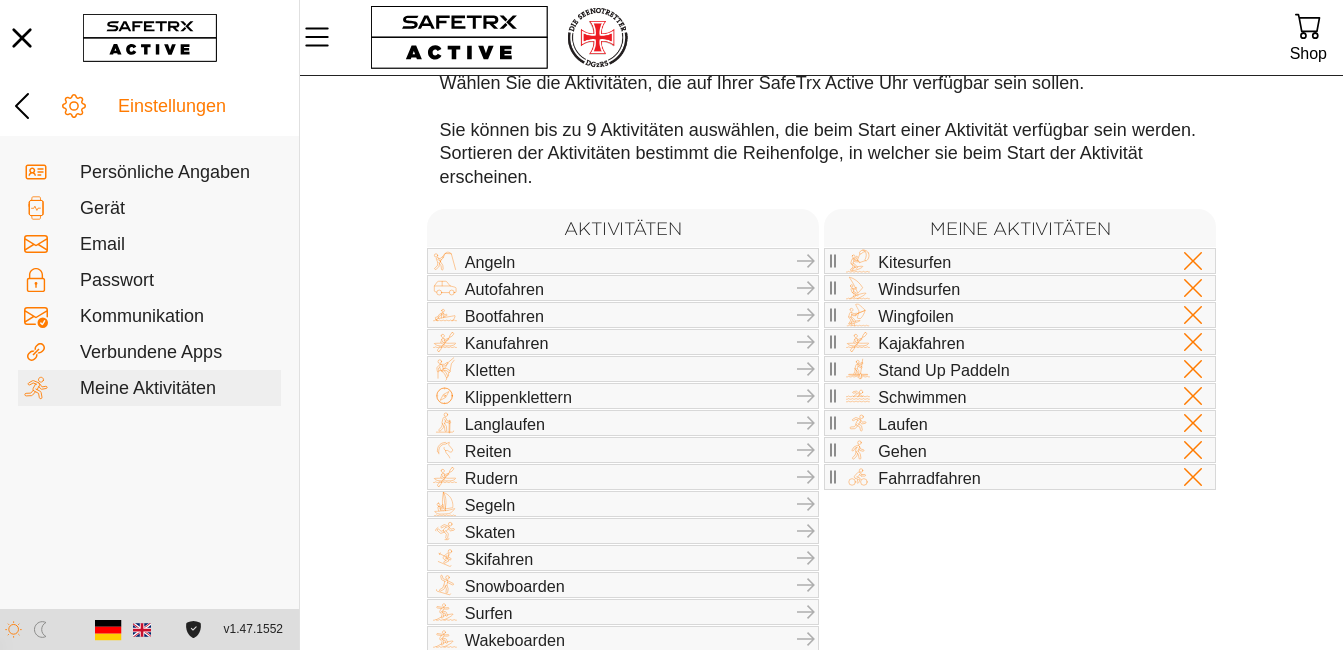 scroll, scrollTop: 187, scrollLeft: 0, axis: vertical 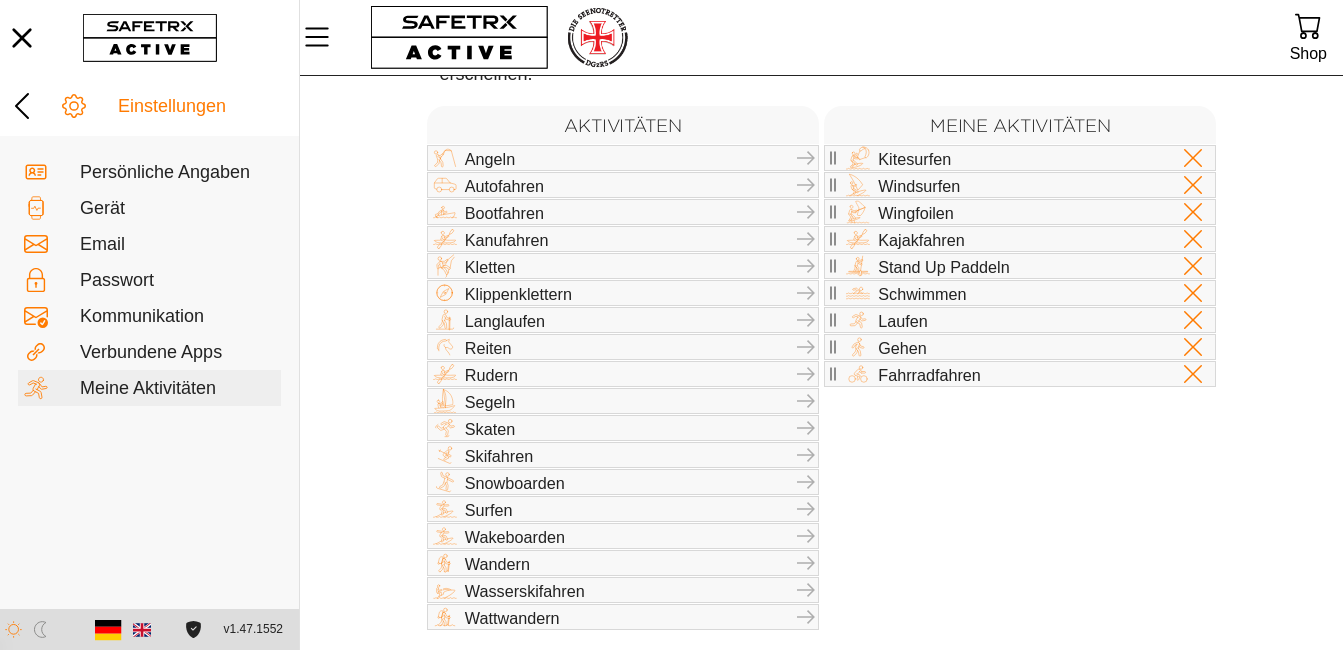 click 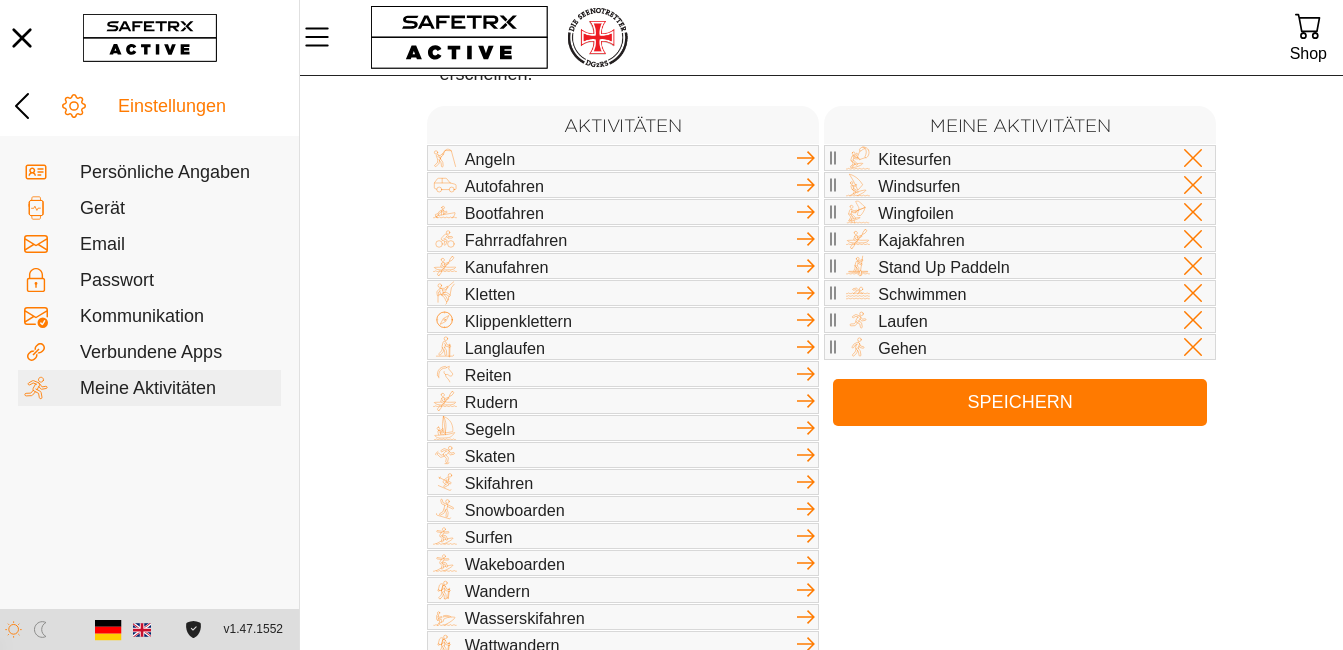 click 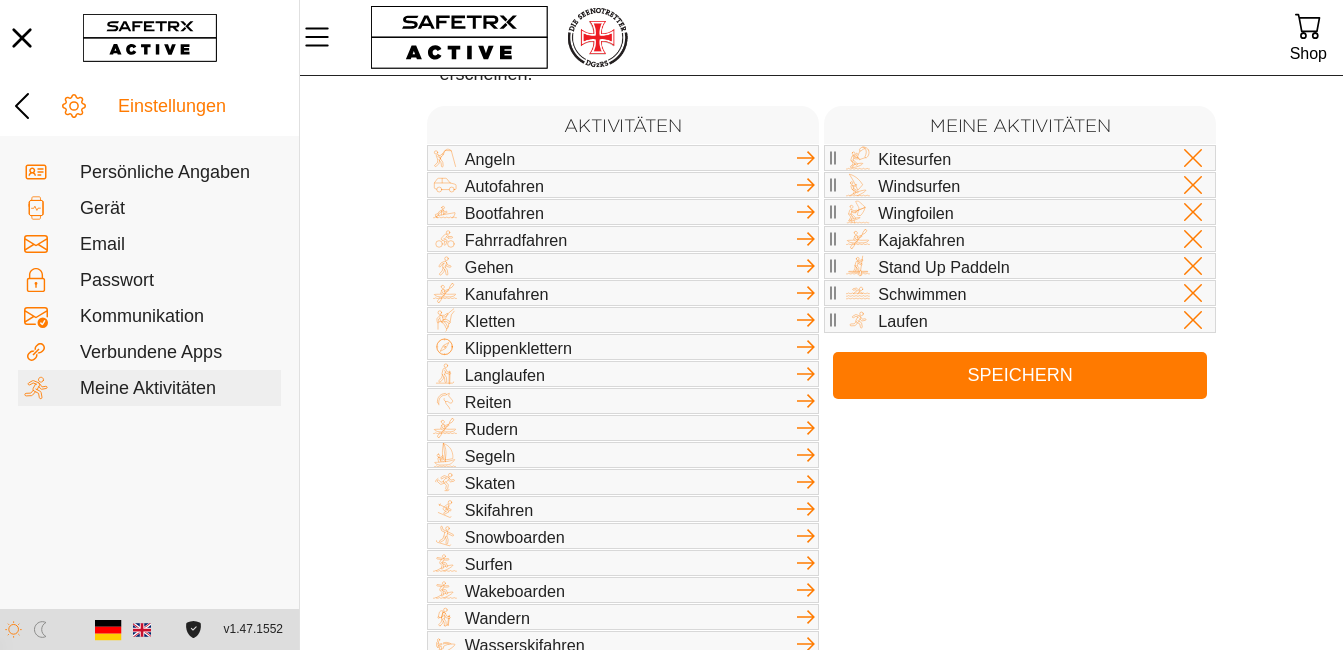 click 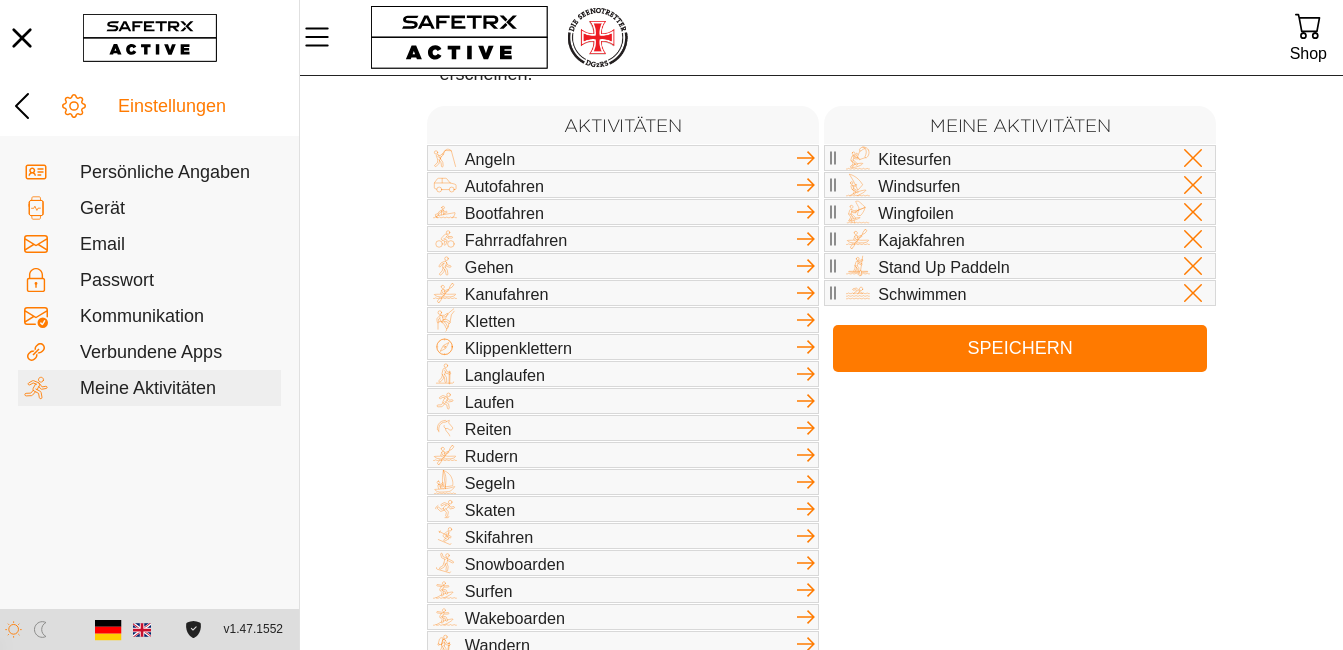 click 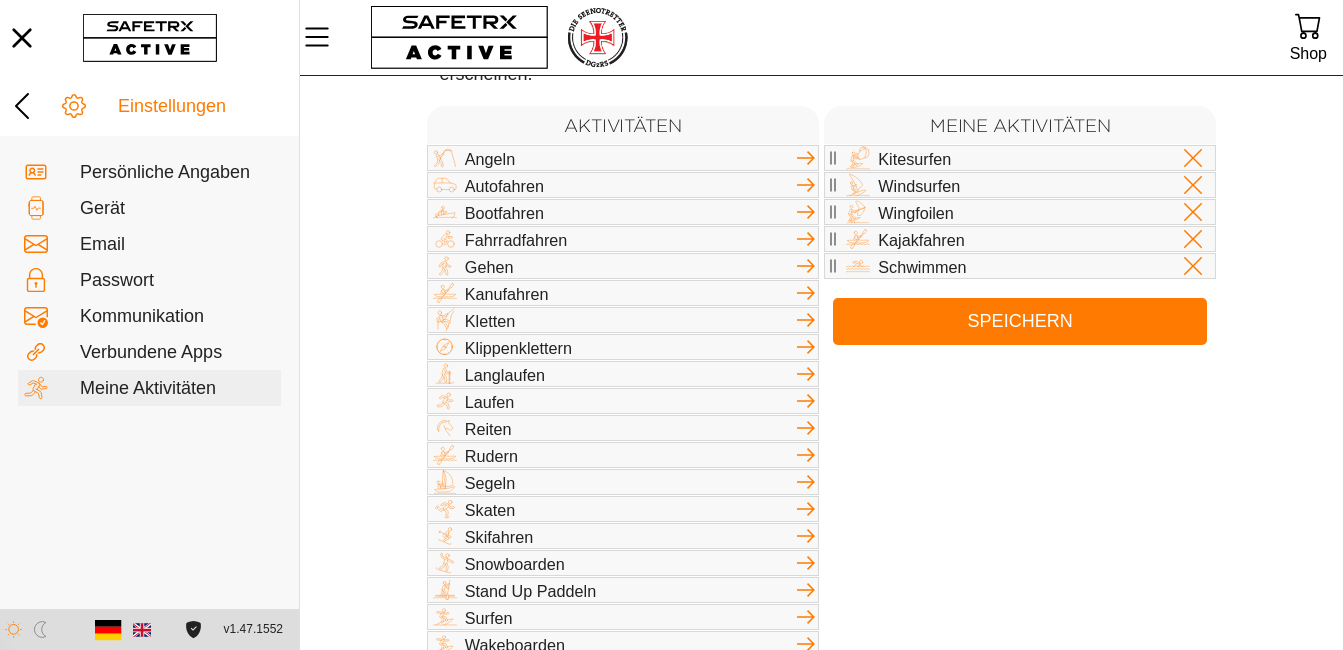 click 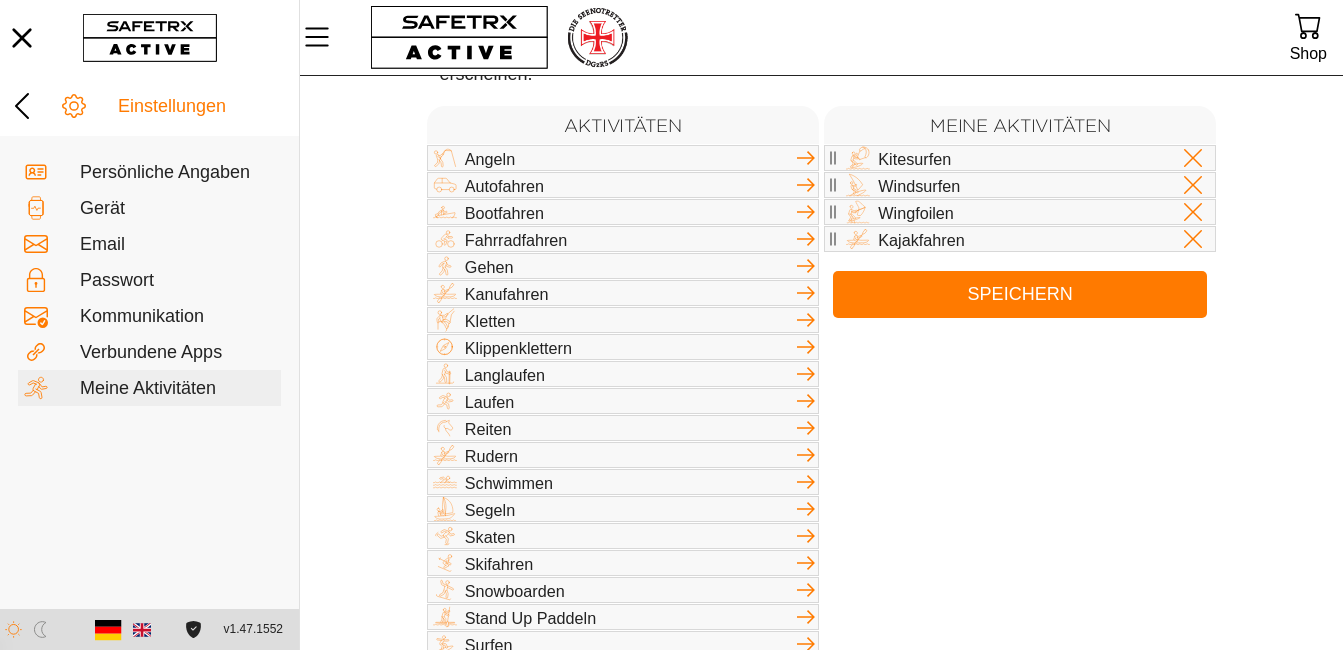 click 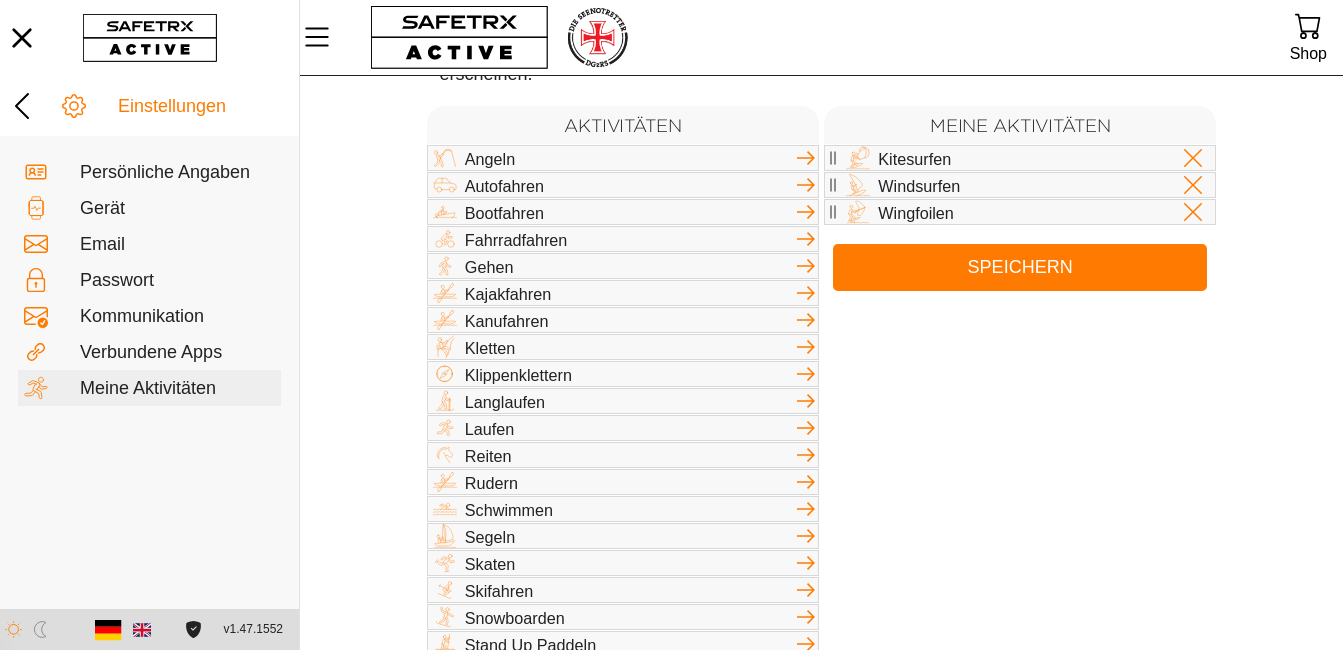 click 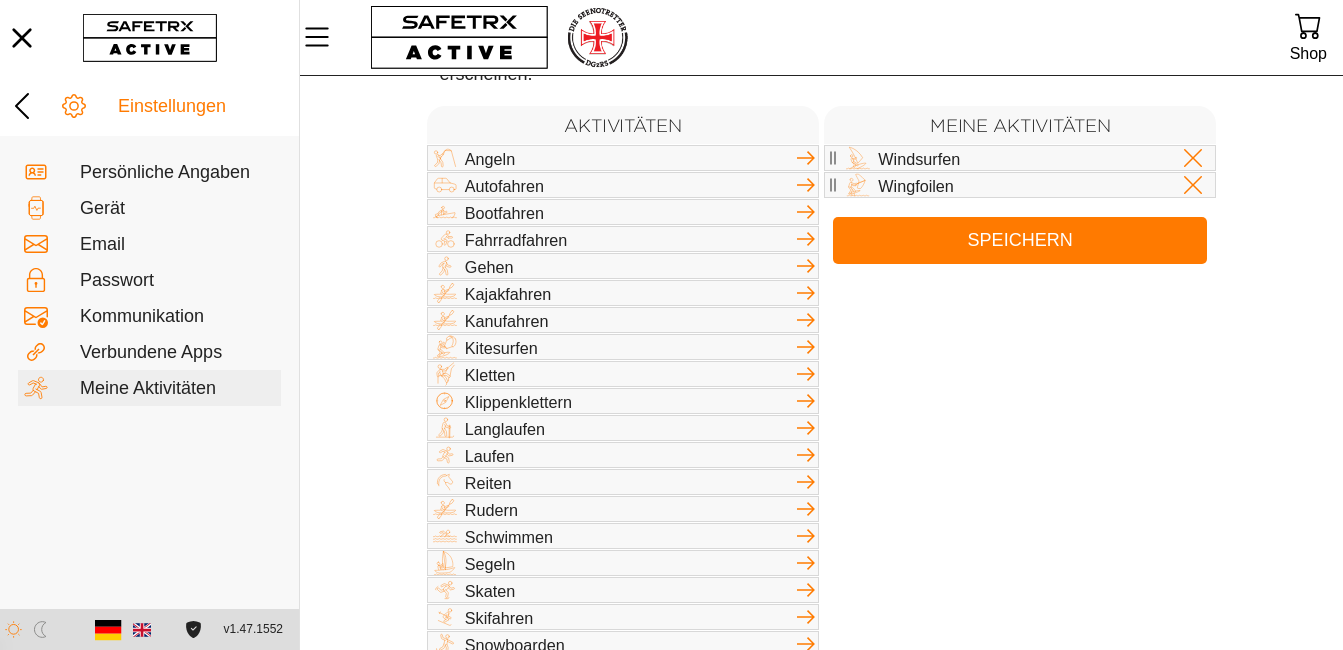 click 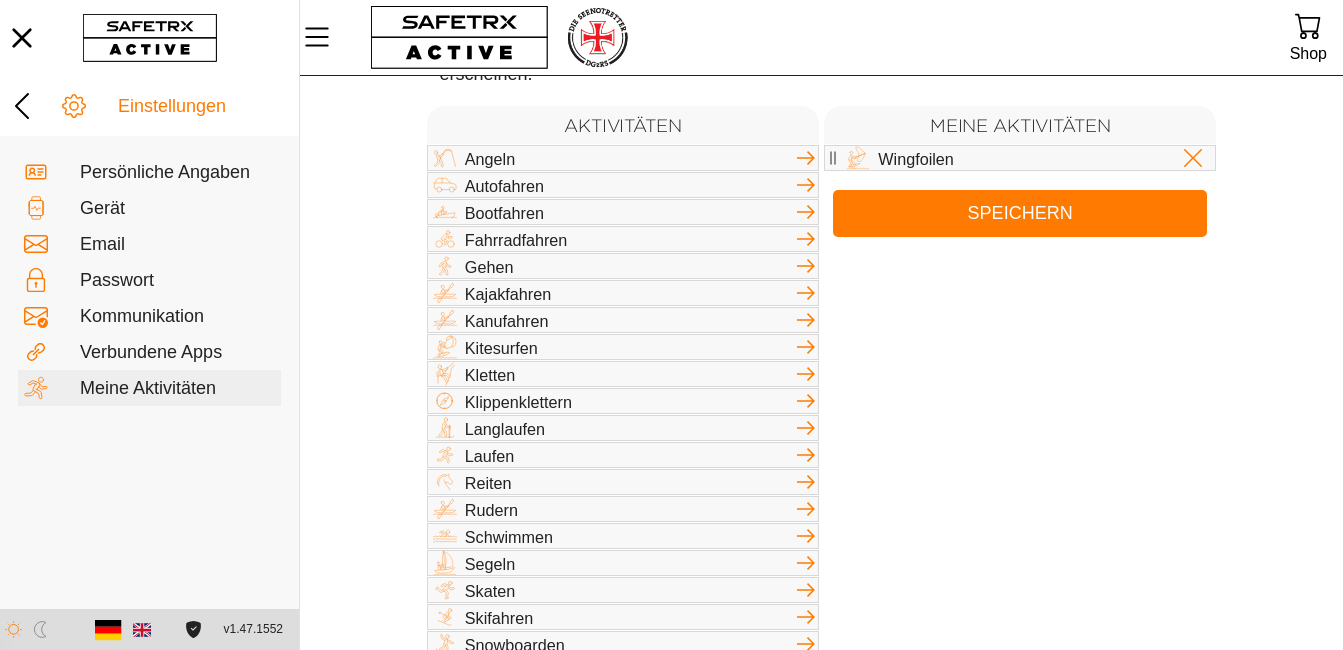 click 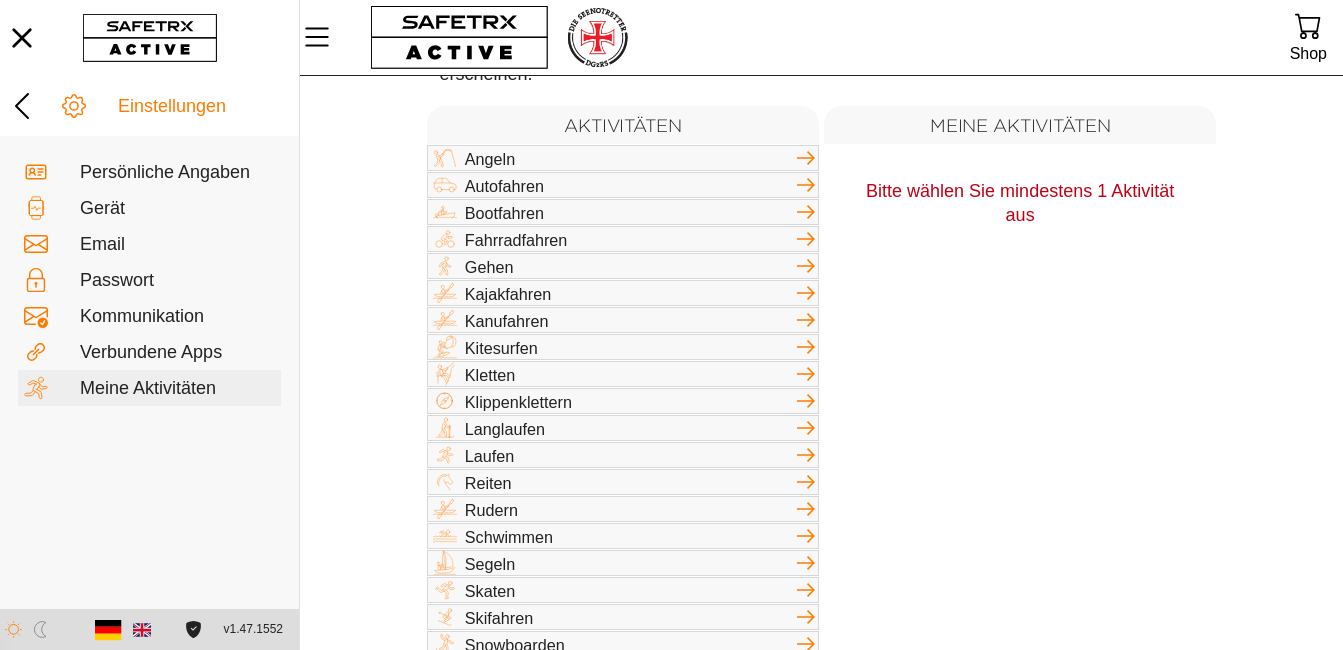 click 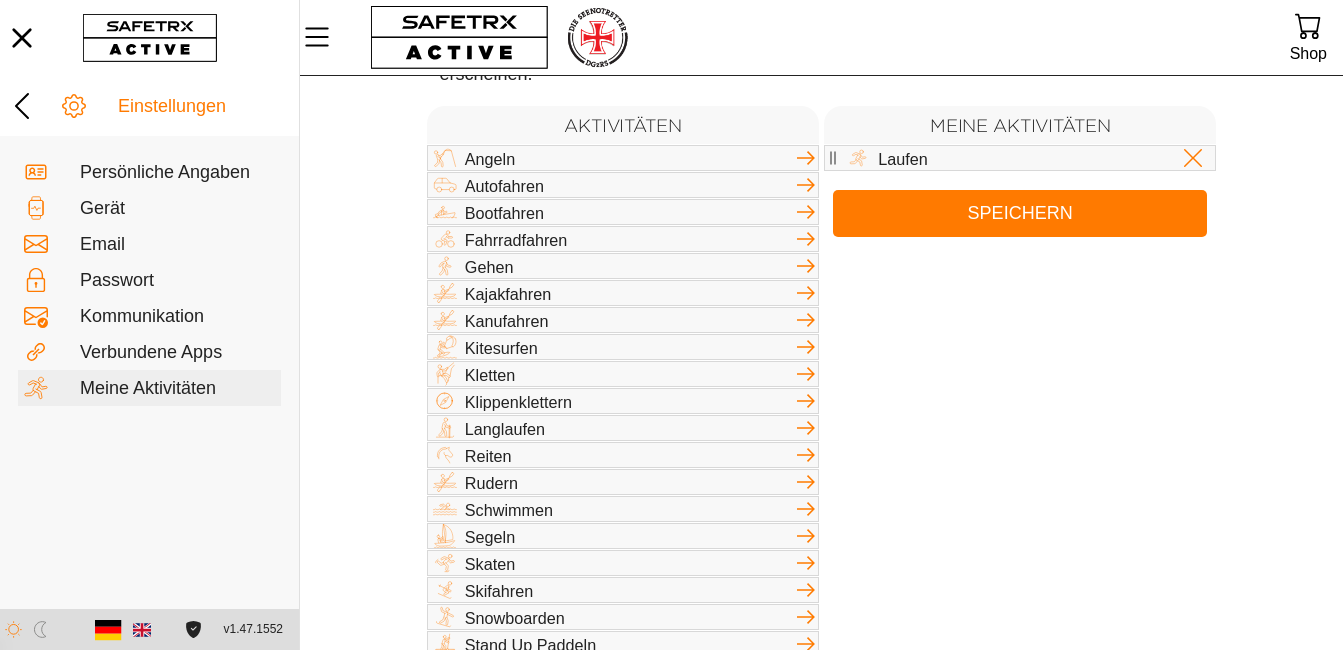 click 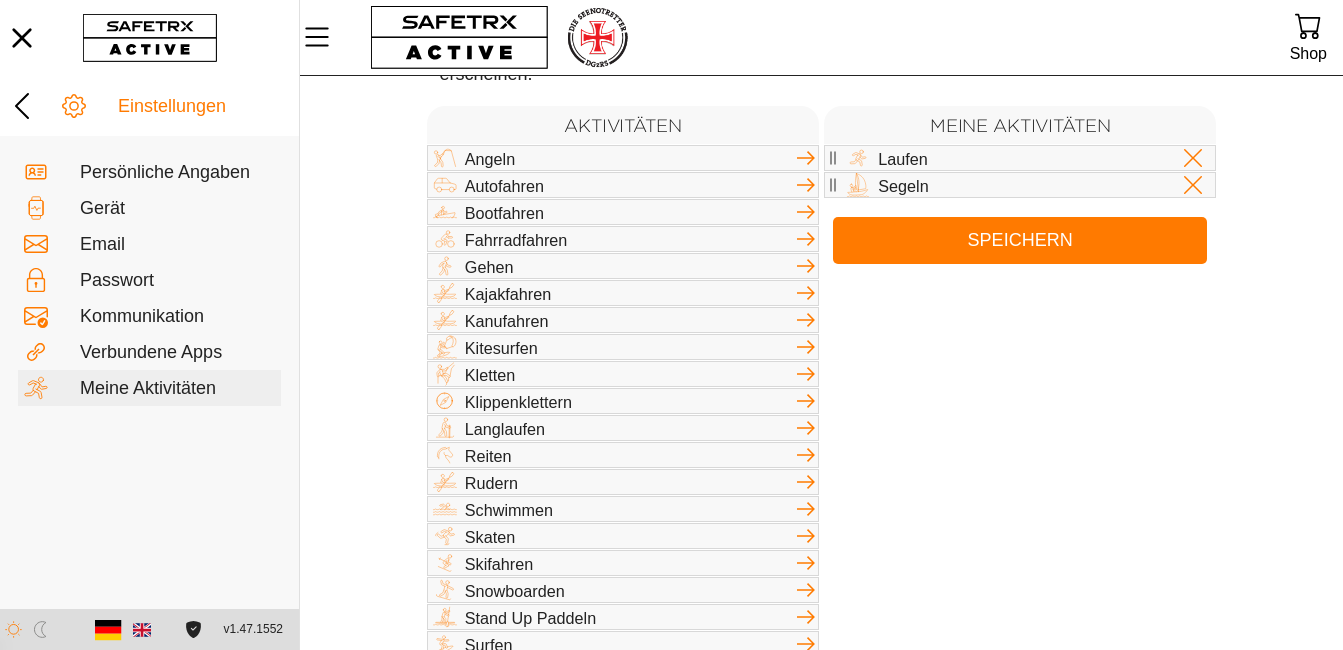 click 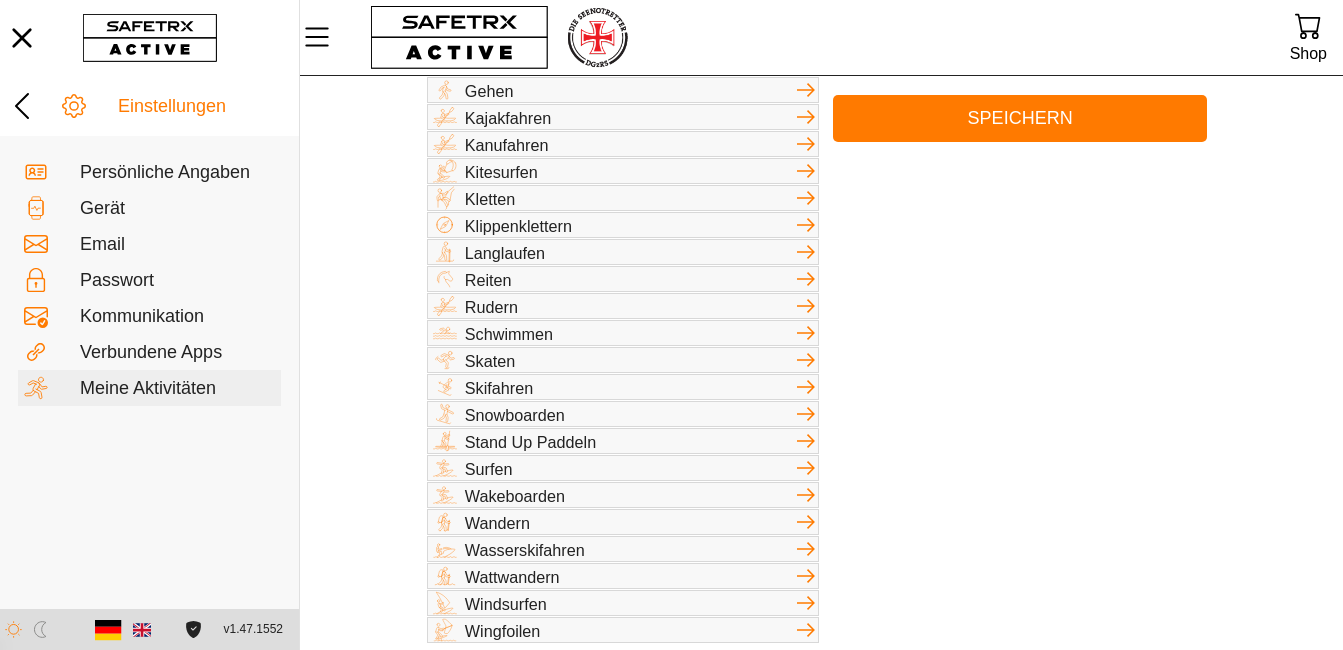 scroll, scrollTop: 349, scrollLeft: 0, axis: vertical 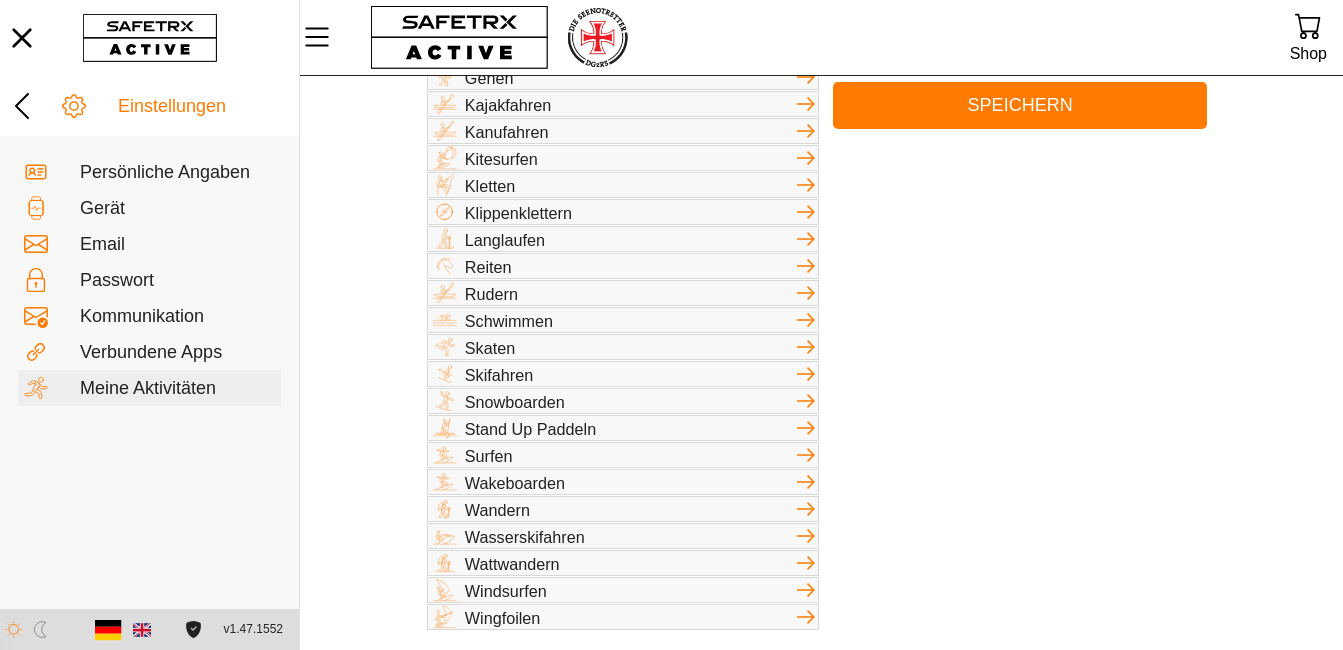 click 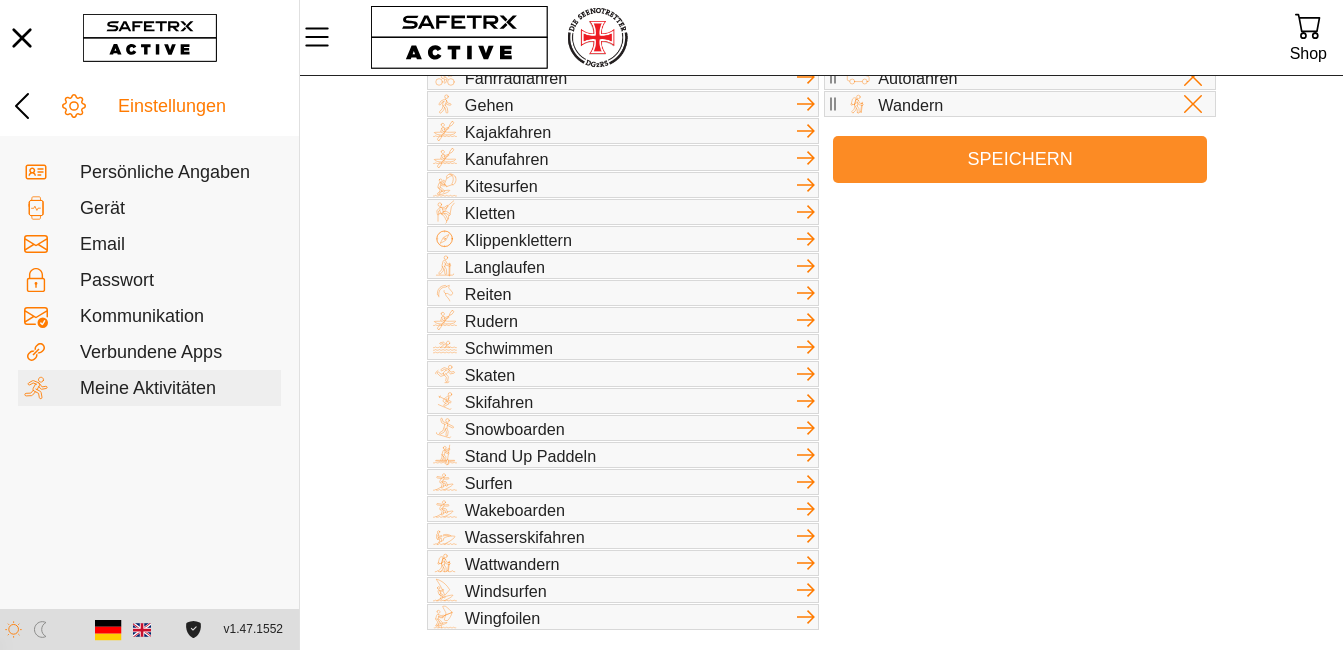 click on "Speichern" at bounding box center [1020, 159] 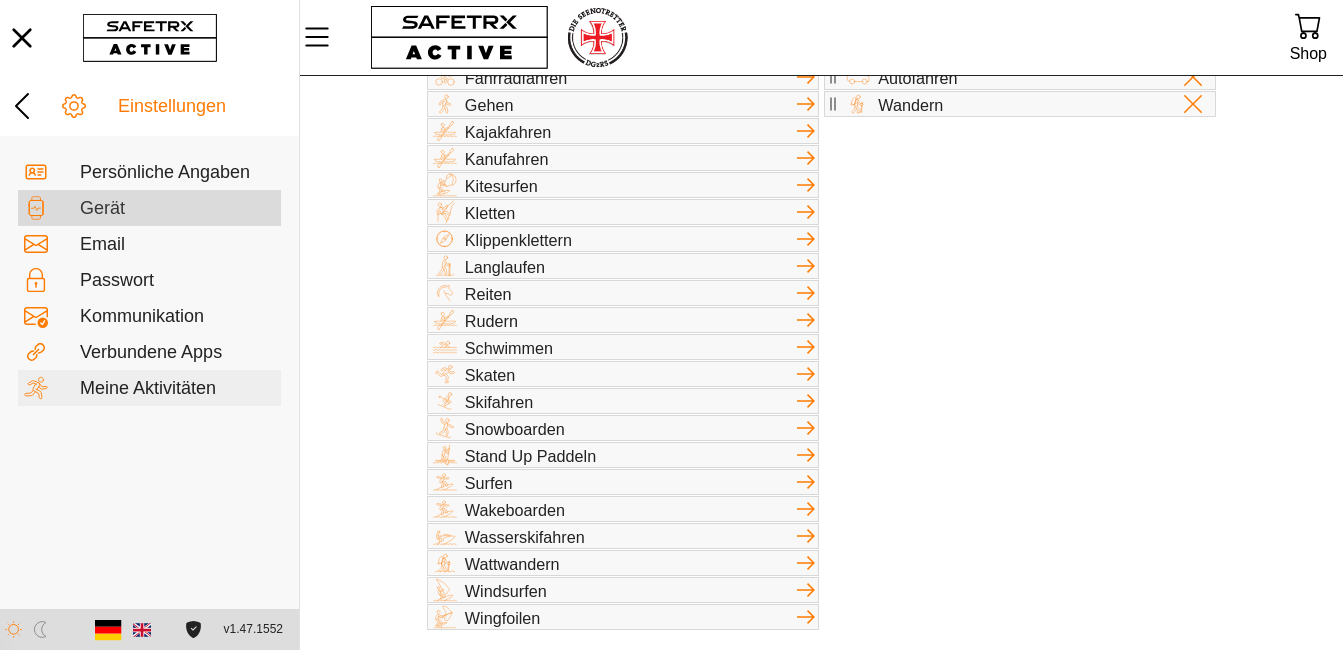 click on "Gerät" at bounding box center [177, 209] 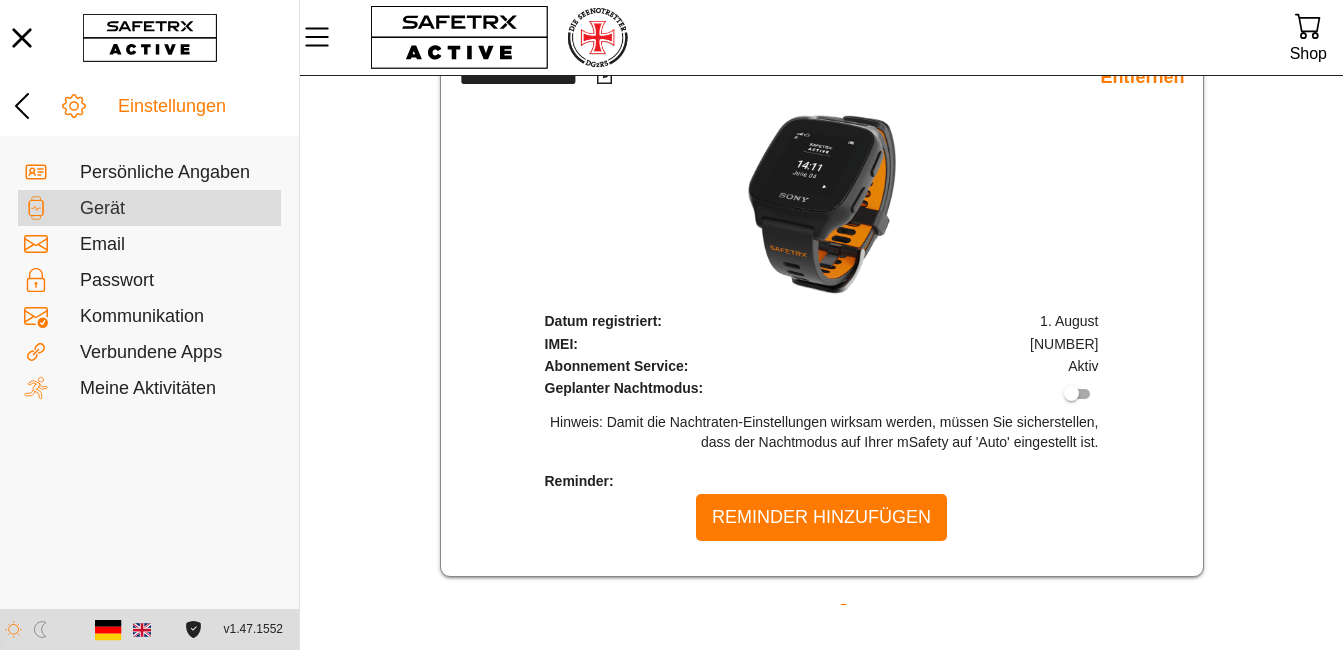scroll, scrollTop: 0, scrollLeft: 0, axis: both 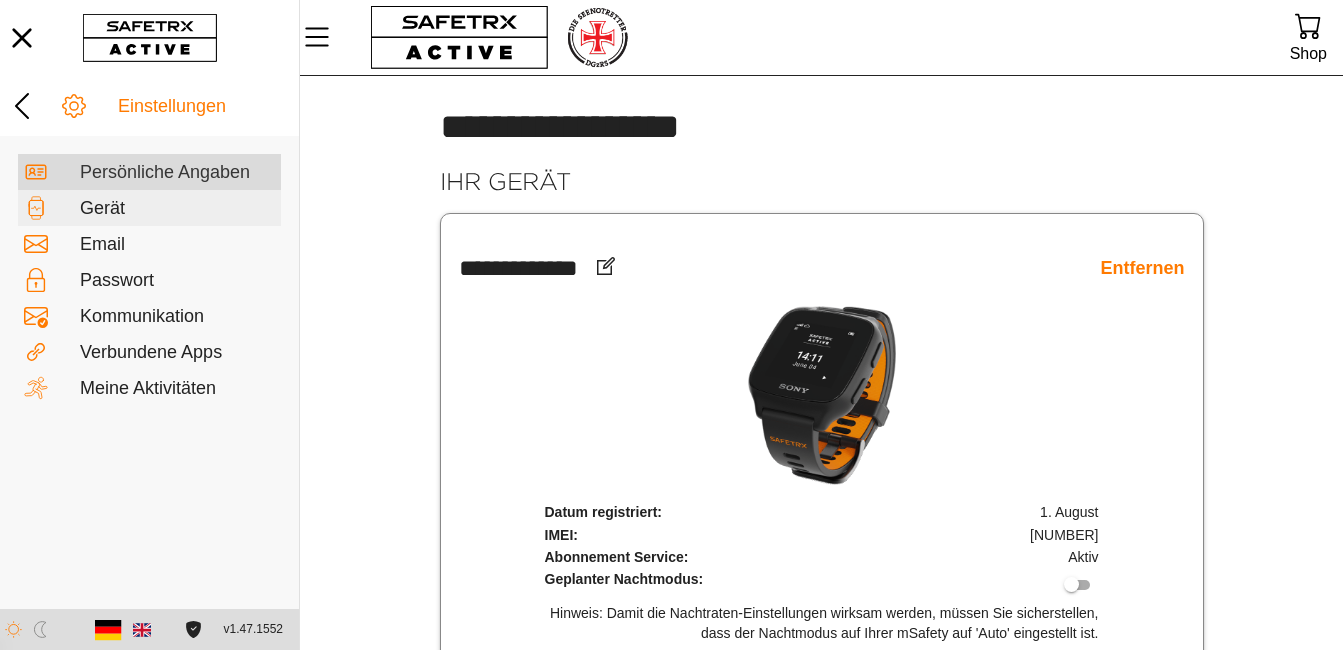 click on "Persönliche Angaben" at bounding box center [177, 171] 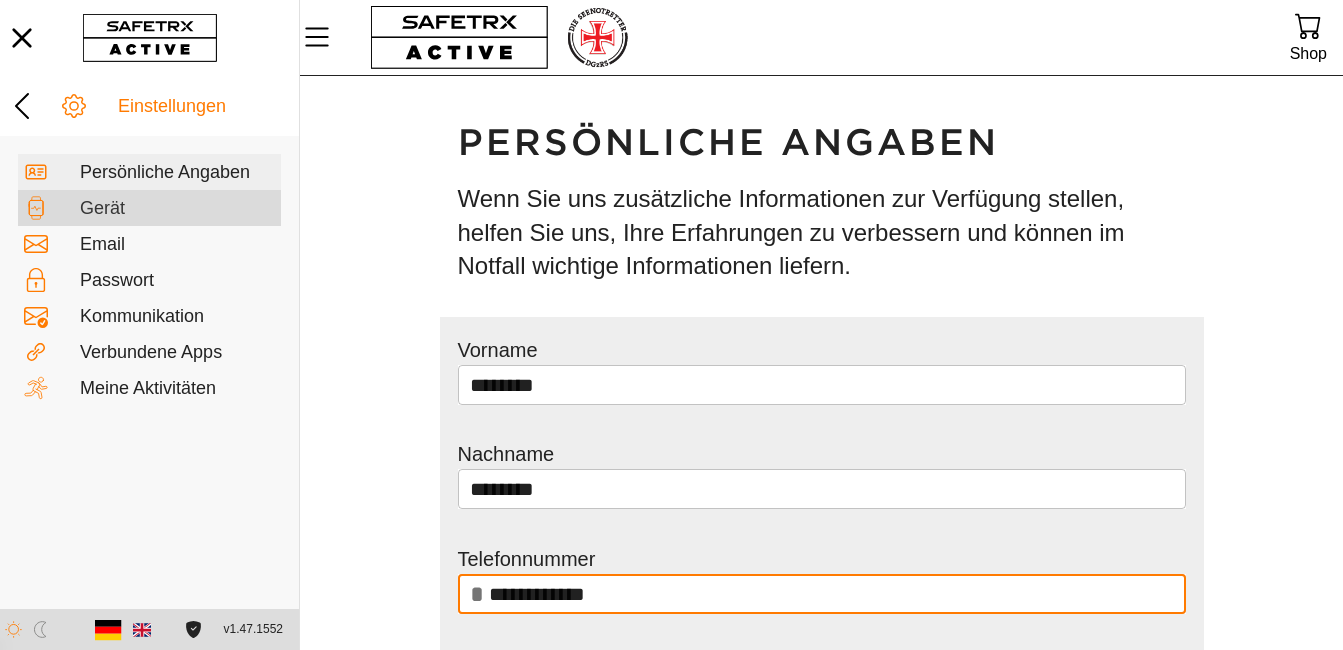 click on "Gerät" at bounding box center [177, 209] 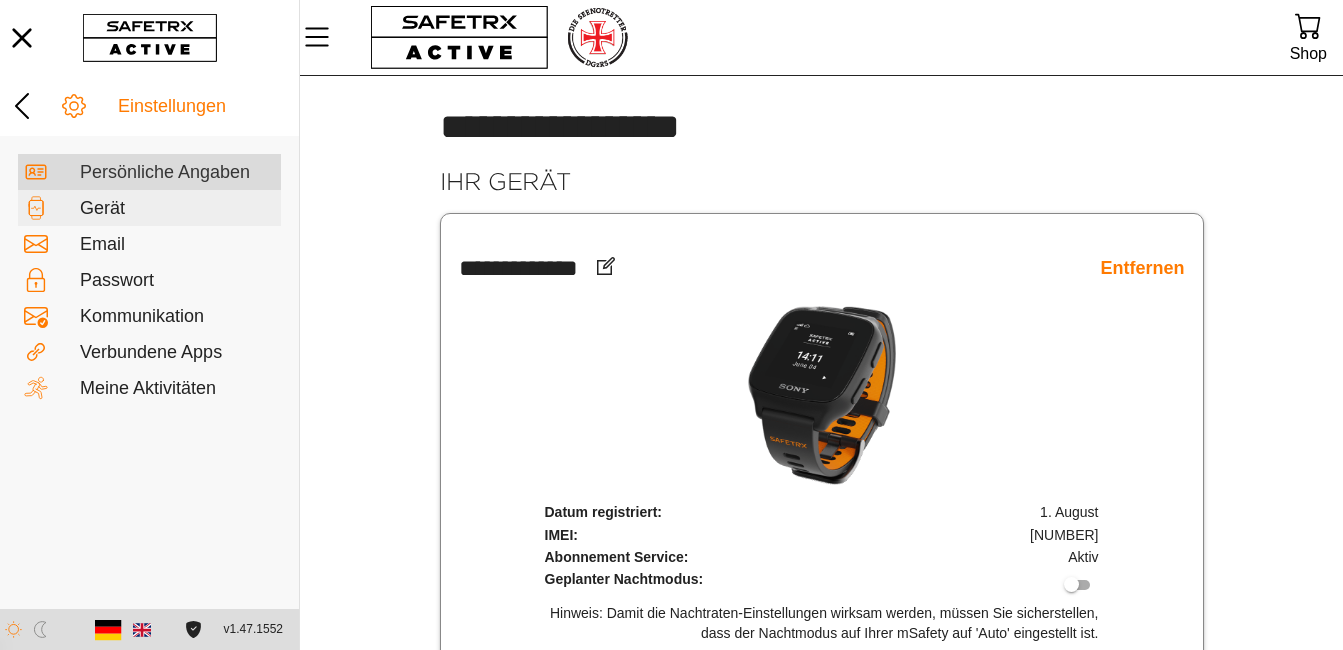 click on "Persönliche Angaben" 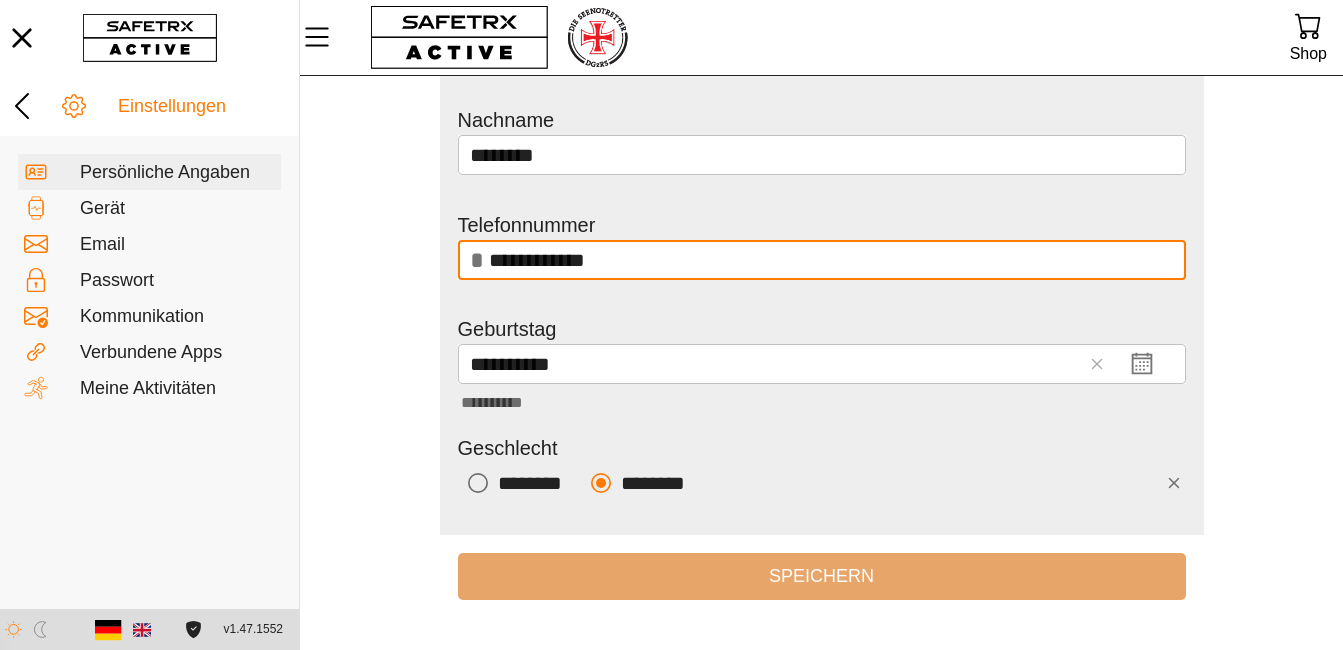 scroll, scrollTop: 339, scrollLeft: 0, axis: vertical 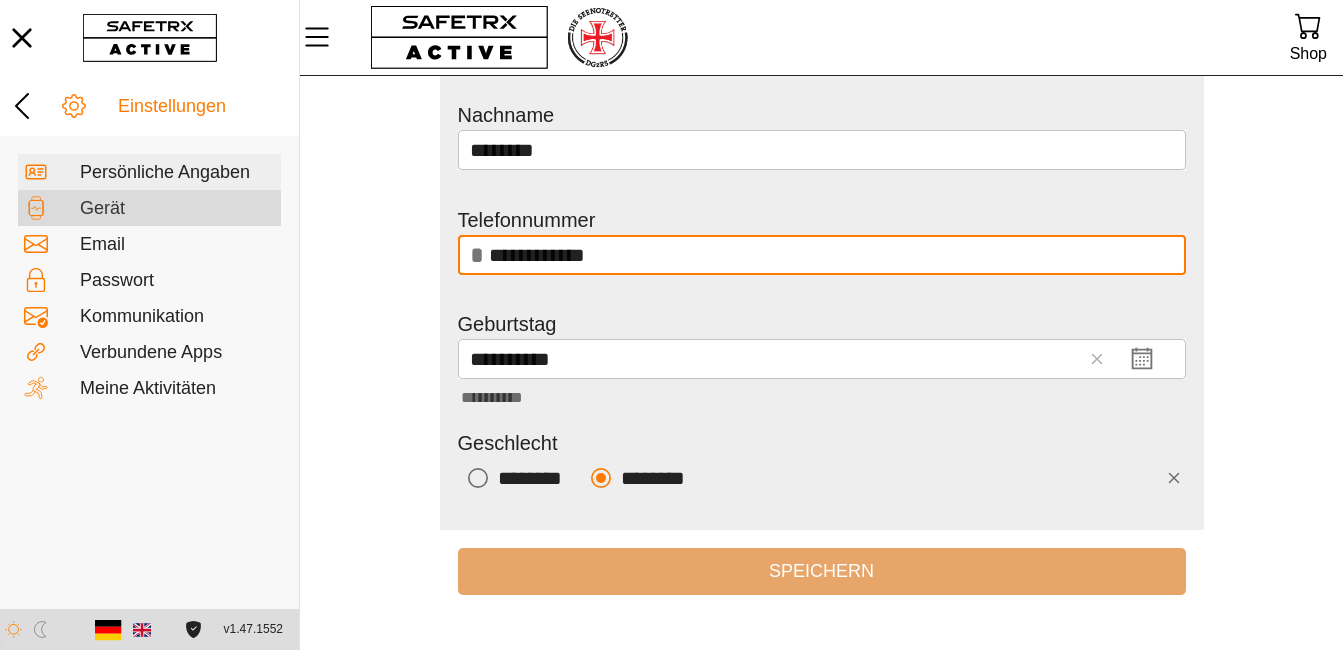 click on "Gerät" at bounding box center [177, 209] 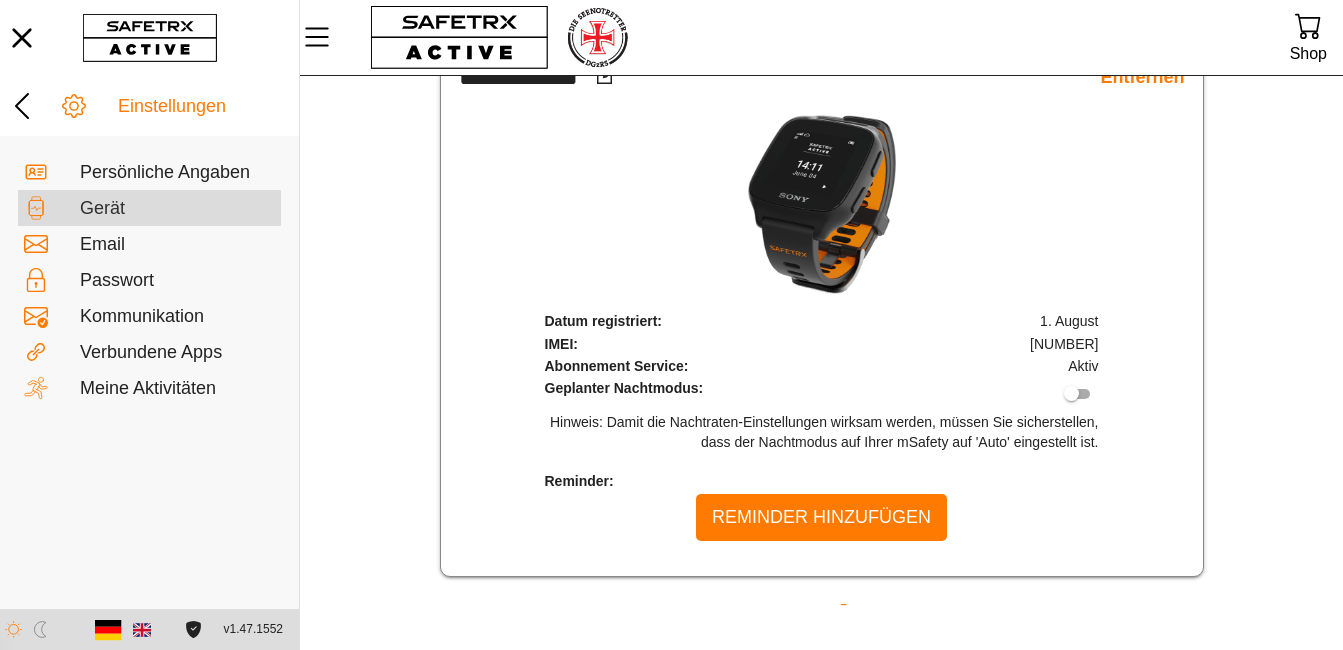scroll, scrollTop: 0, scrollLeft: 0, axis: both 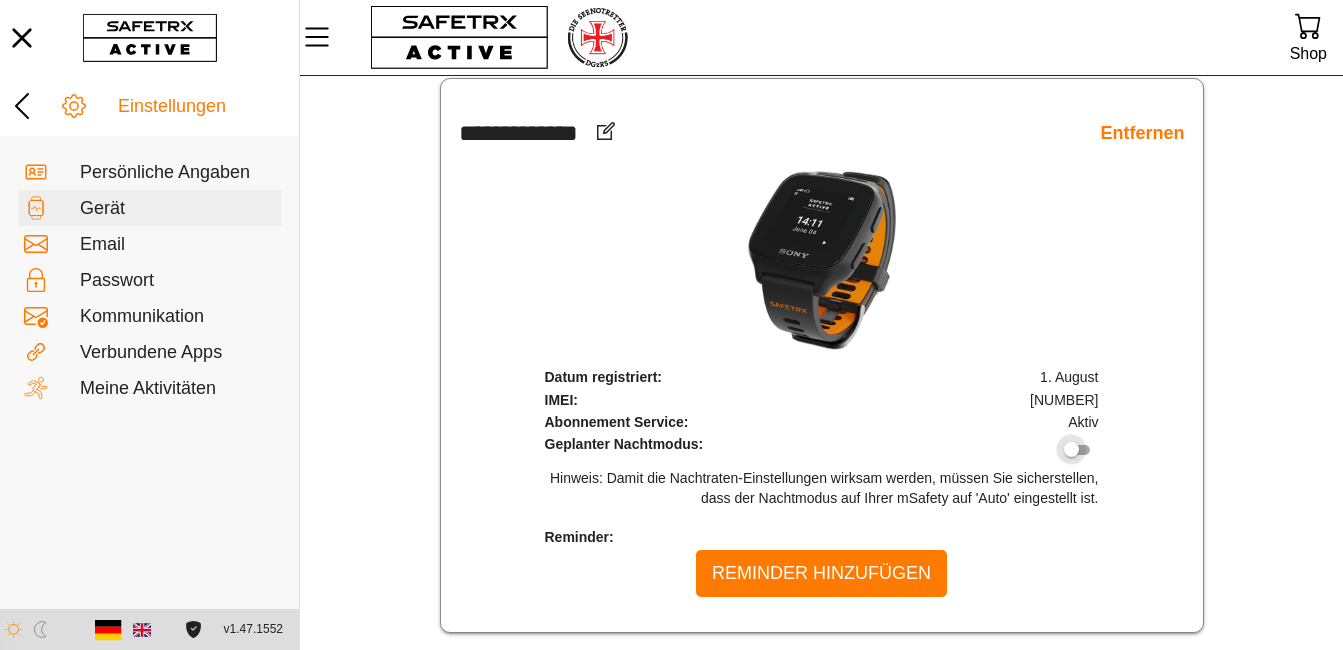 click at bounding box center (1071, 449) 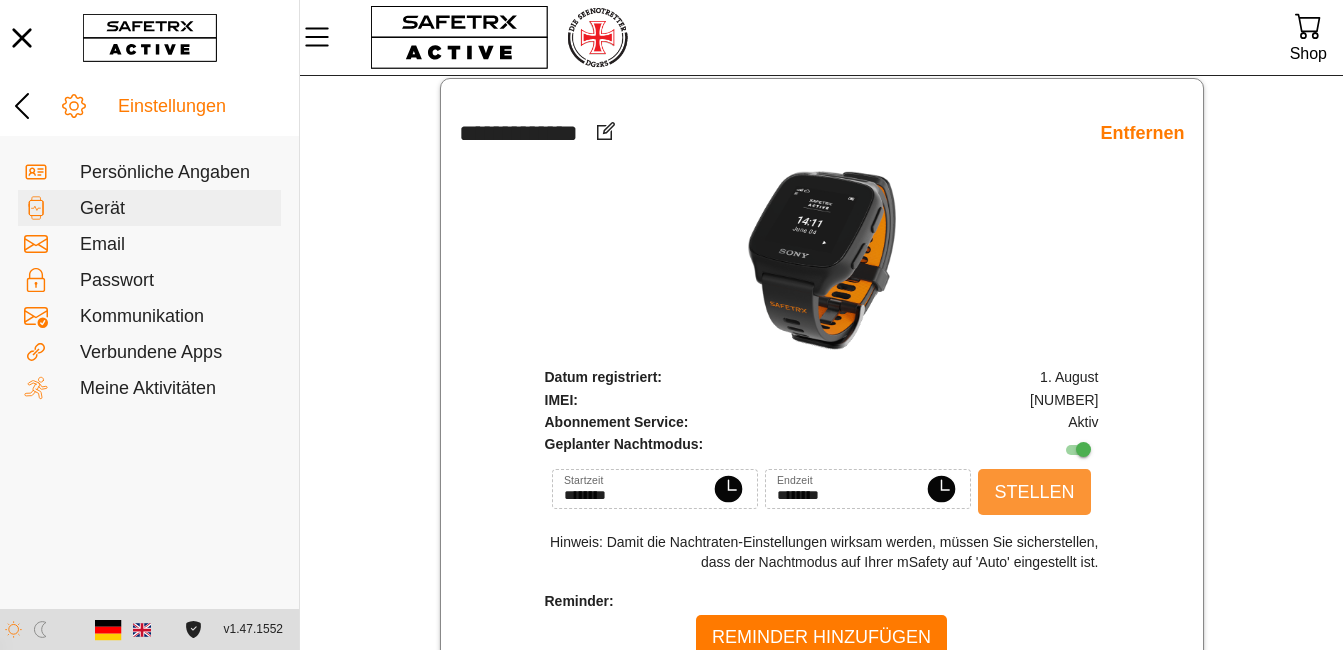 click on "Stellen" at bounding box center (1034, 492) 